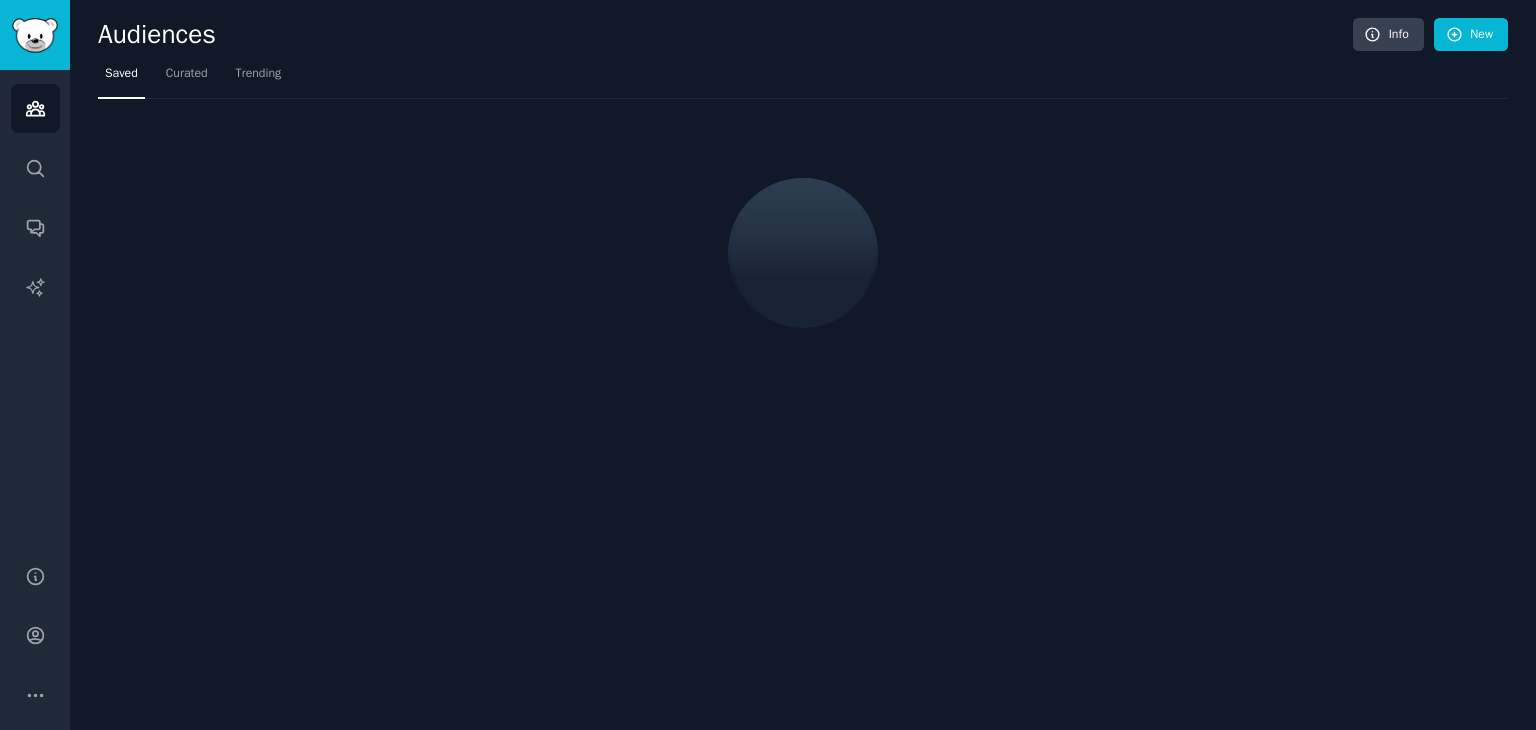 scroll, scrollTop: 0, scrollLeft: 0, axis: both 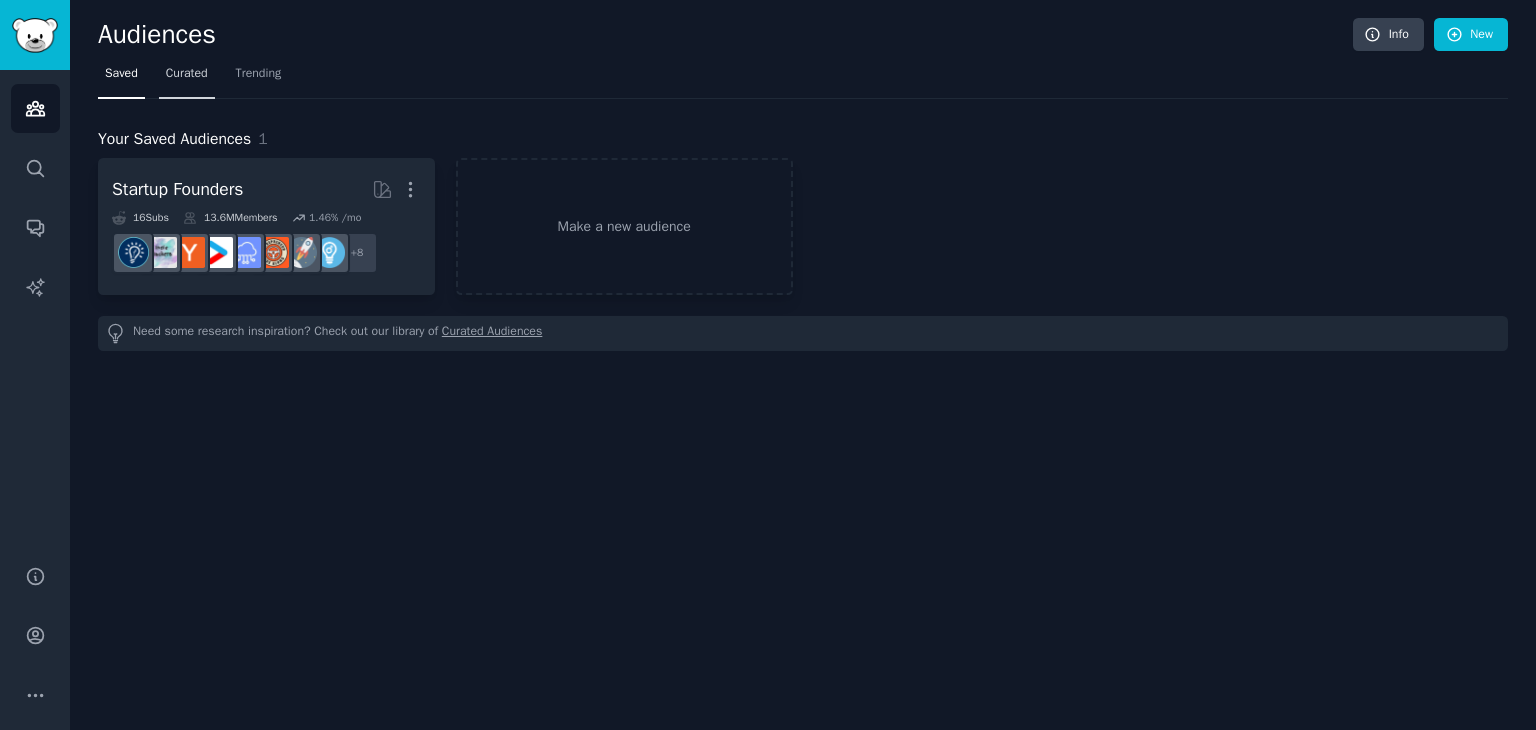click on "Curated" at bounding box center [187, 74] 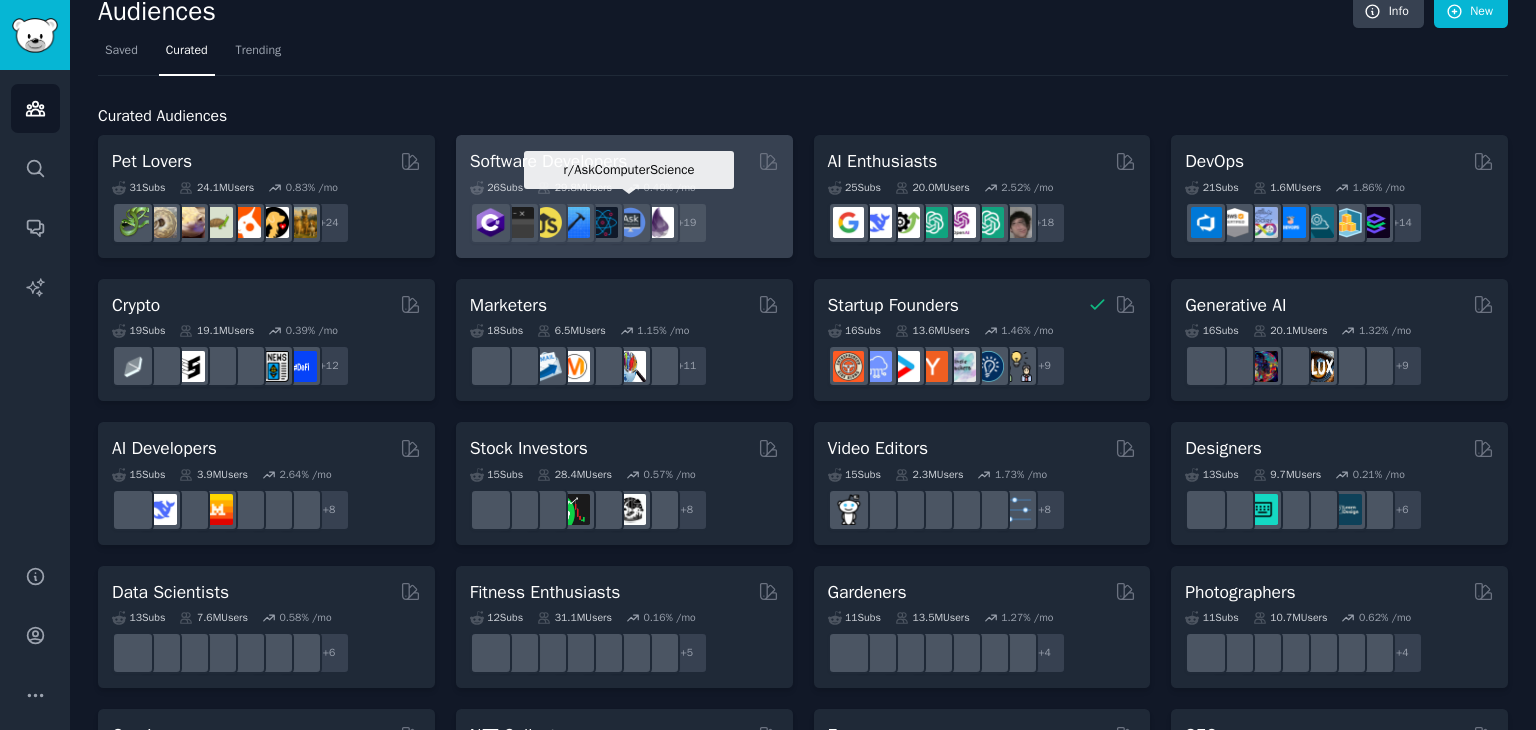 scroll, scrollTop: 0, scrollLeft: 0, axis: both 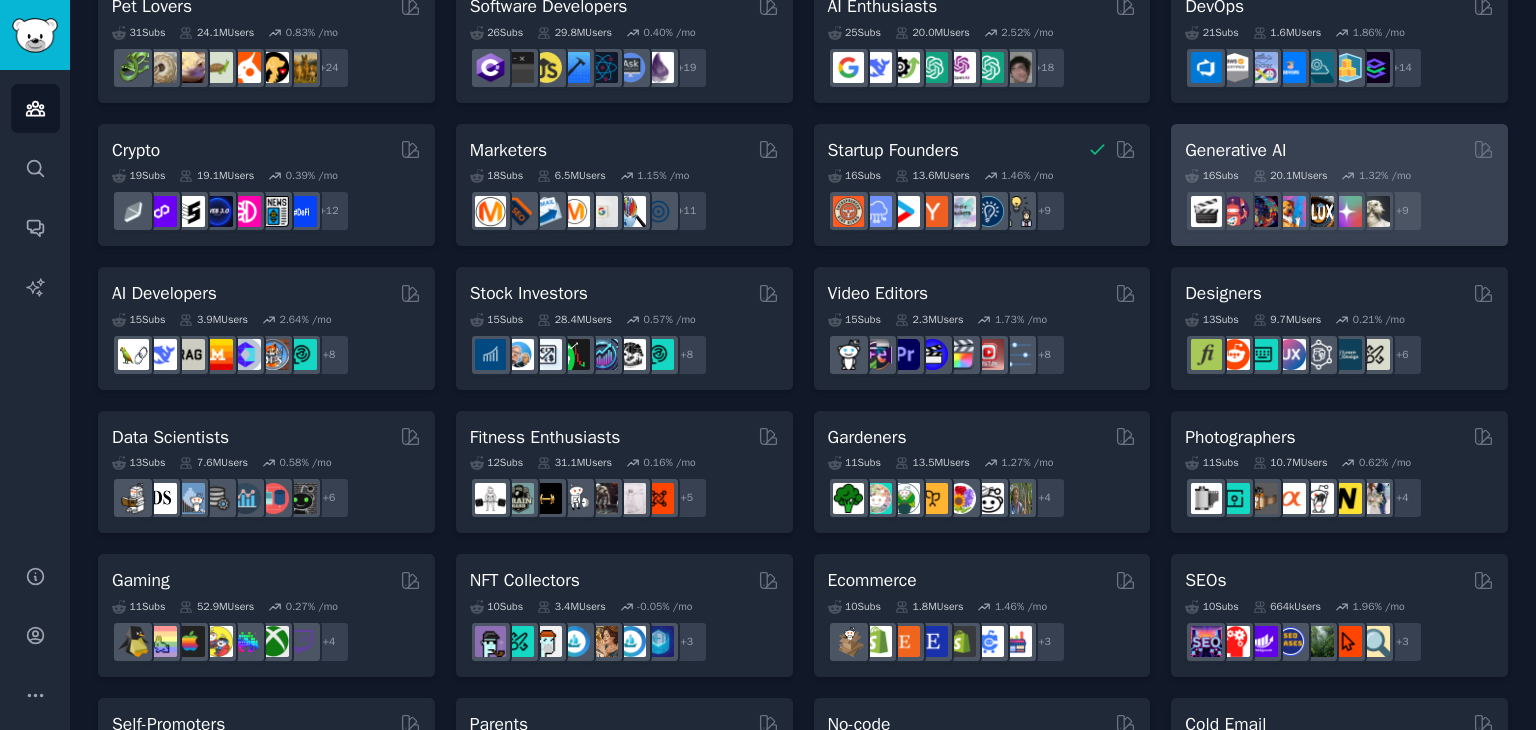 click on "Generative AI" at bounding box center (1235, 150) 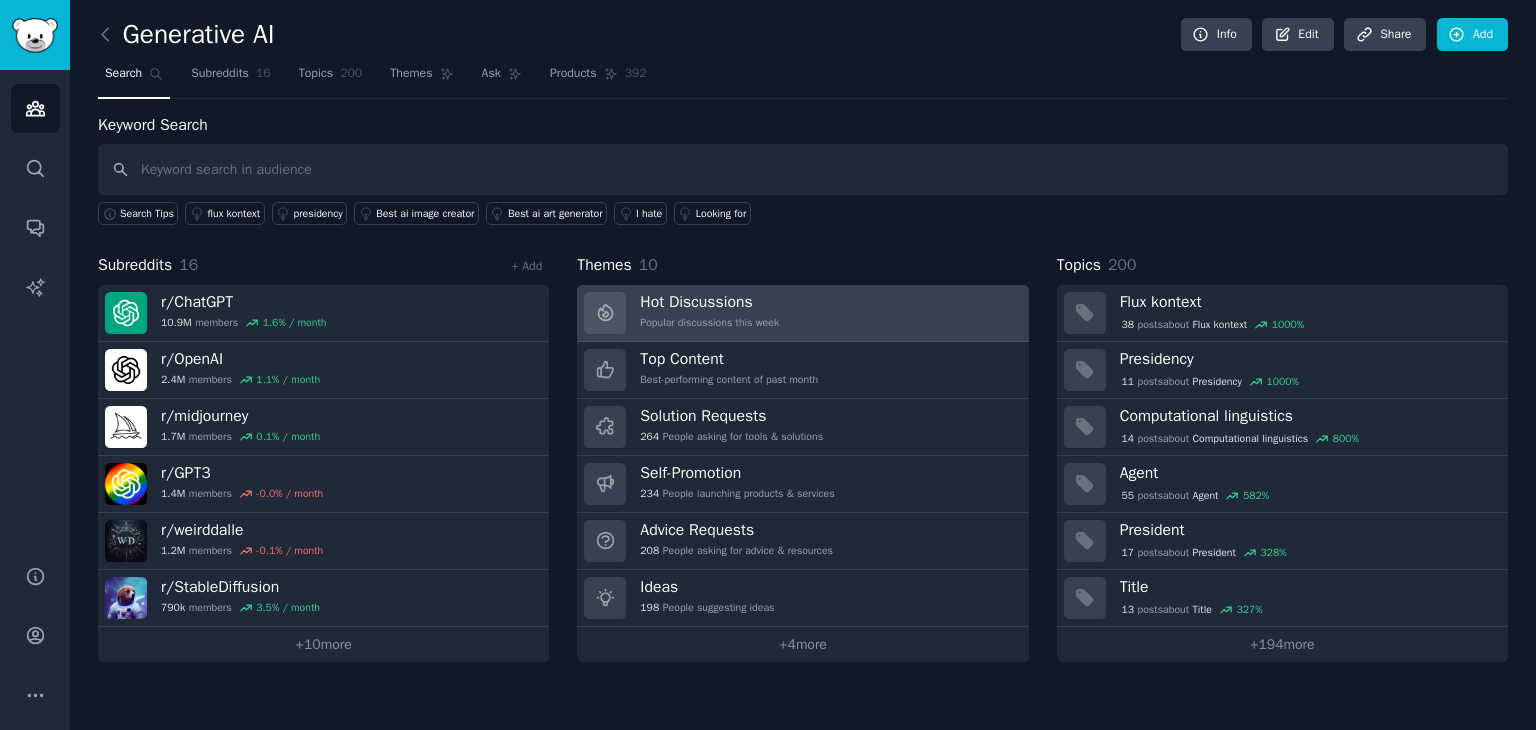click on "Hot Discussions" at bounding box center [709, 302] 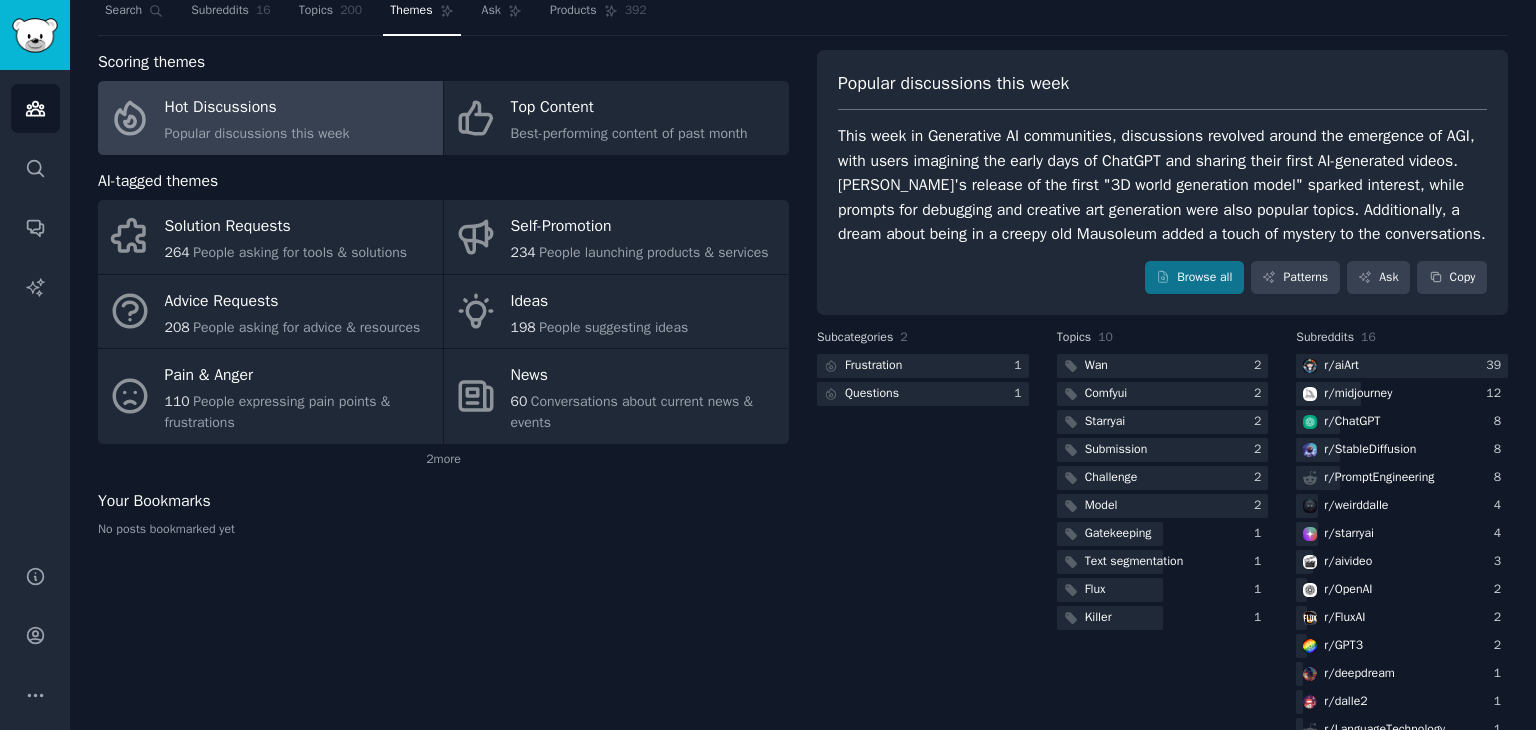 scroll, scrollTop: 64, scrollLeft: 0, axis: vertical 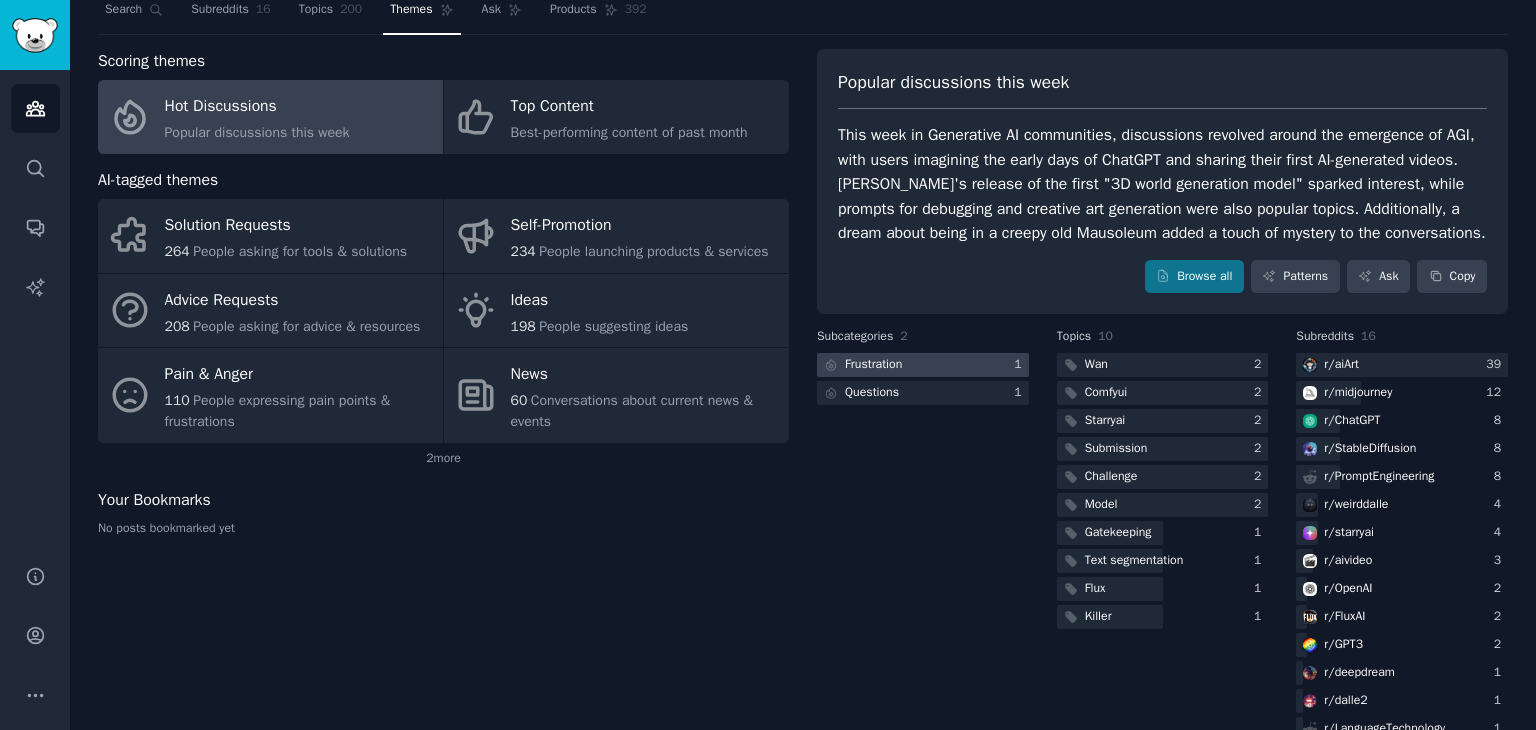 click at bounding box center [923, 365] 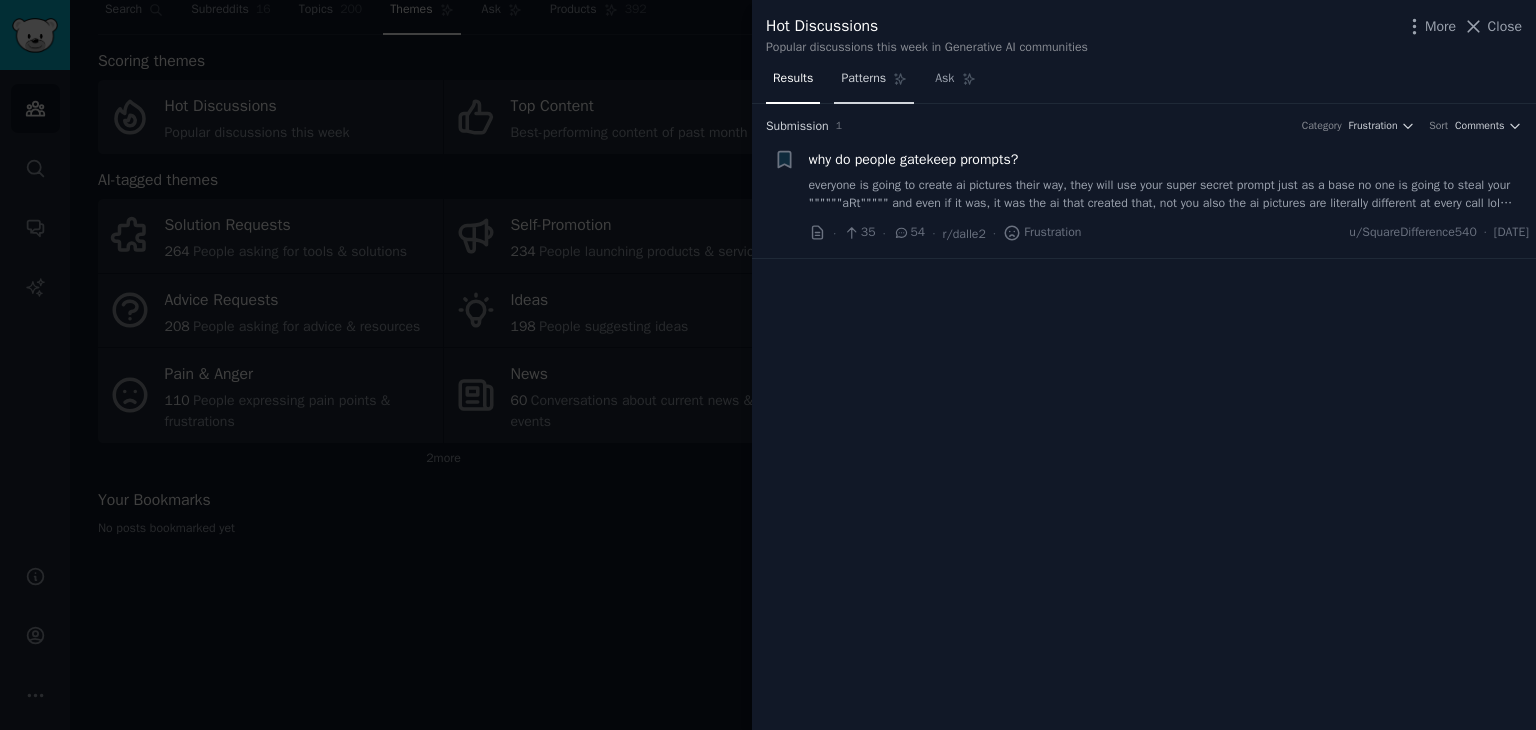 click on "Patterns" at bounding box center (874, 83) 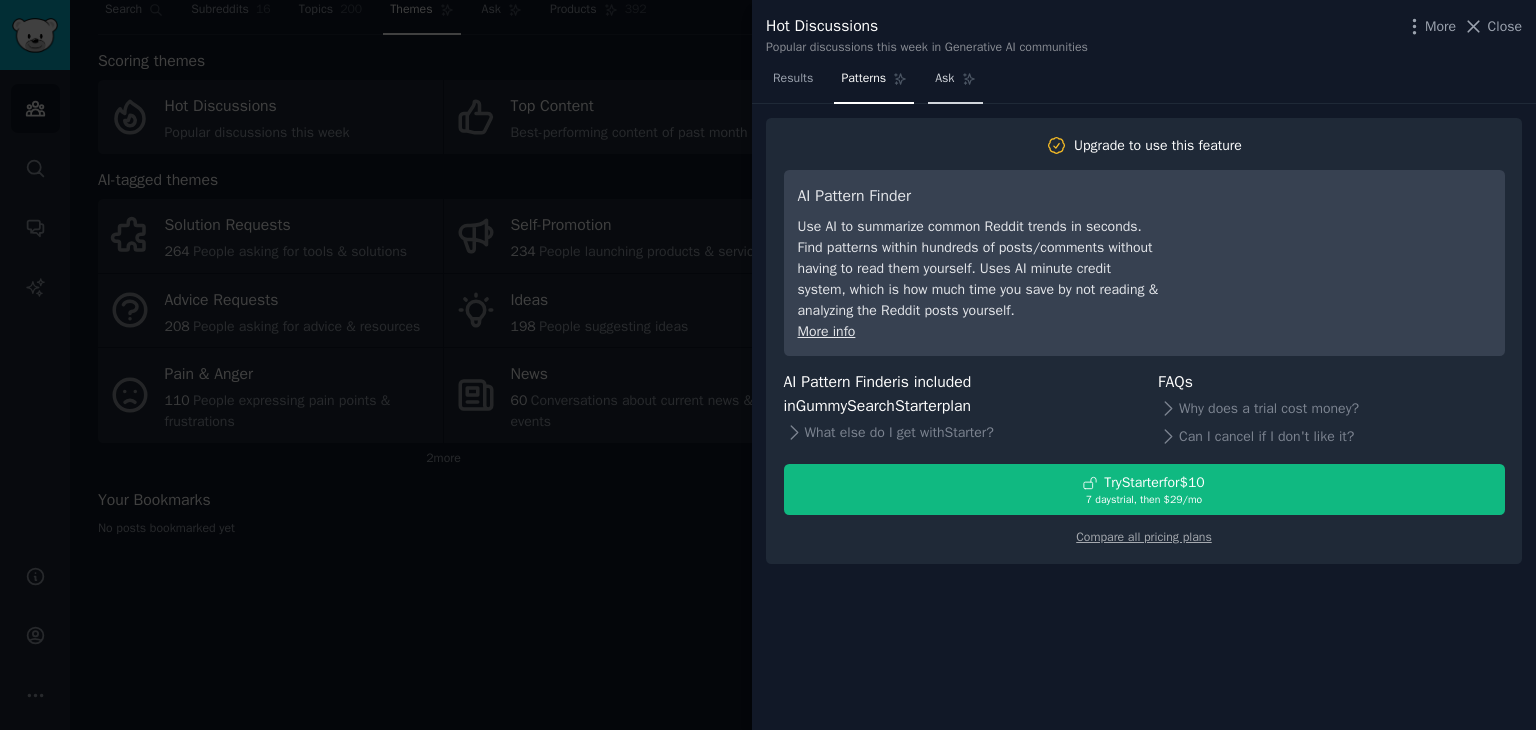 click on "Ask" at bounding box center (944, 79) 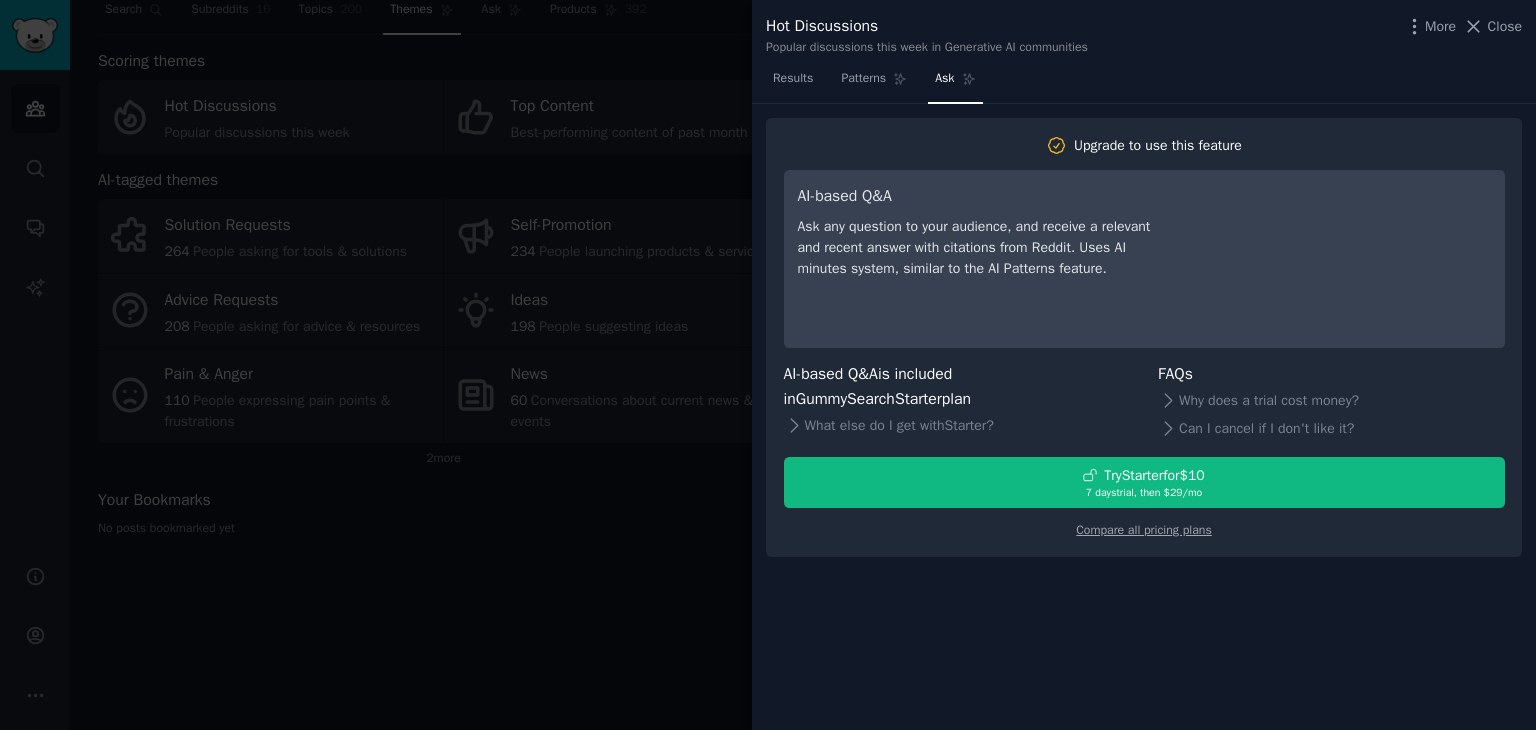click at bounding box center (768, 365) 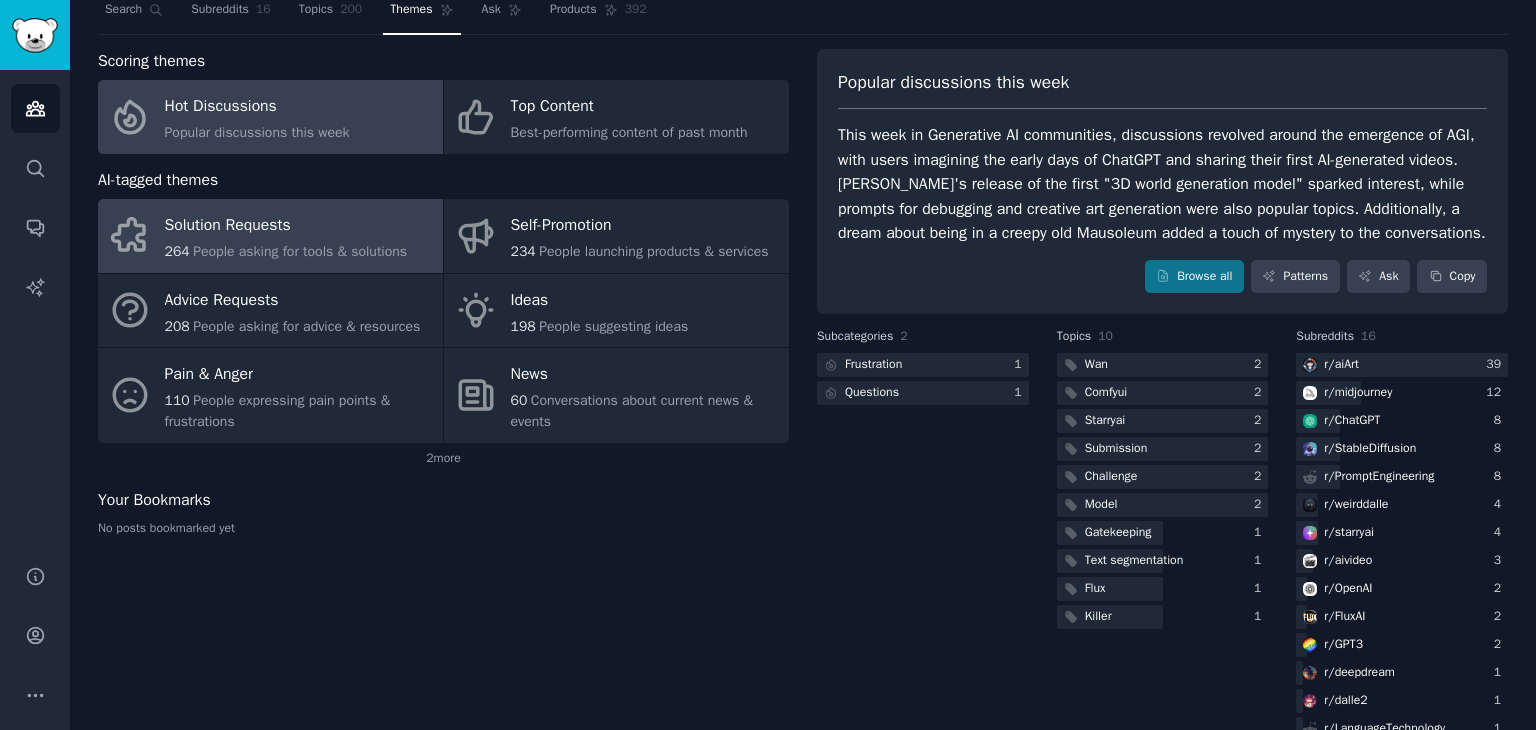 click on "Solution Requests 264 People asking for tools & solutions" at bounding box center (270, 236) 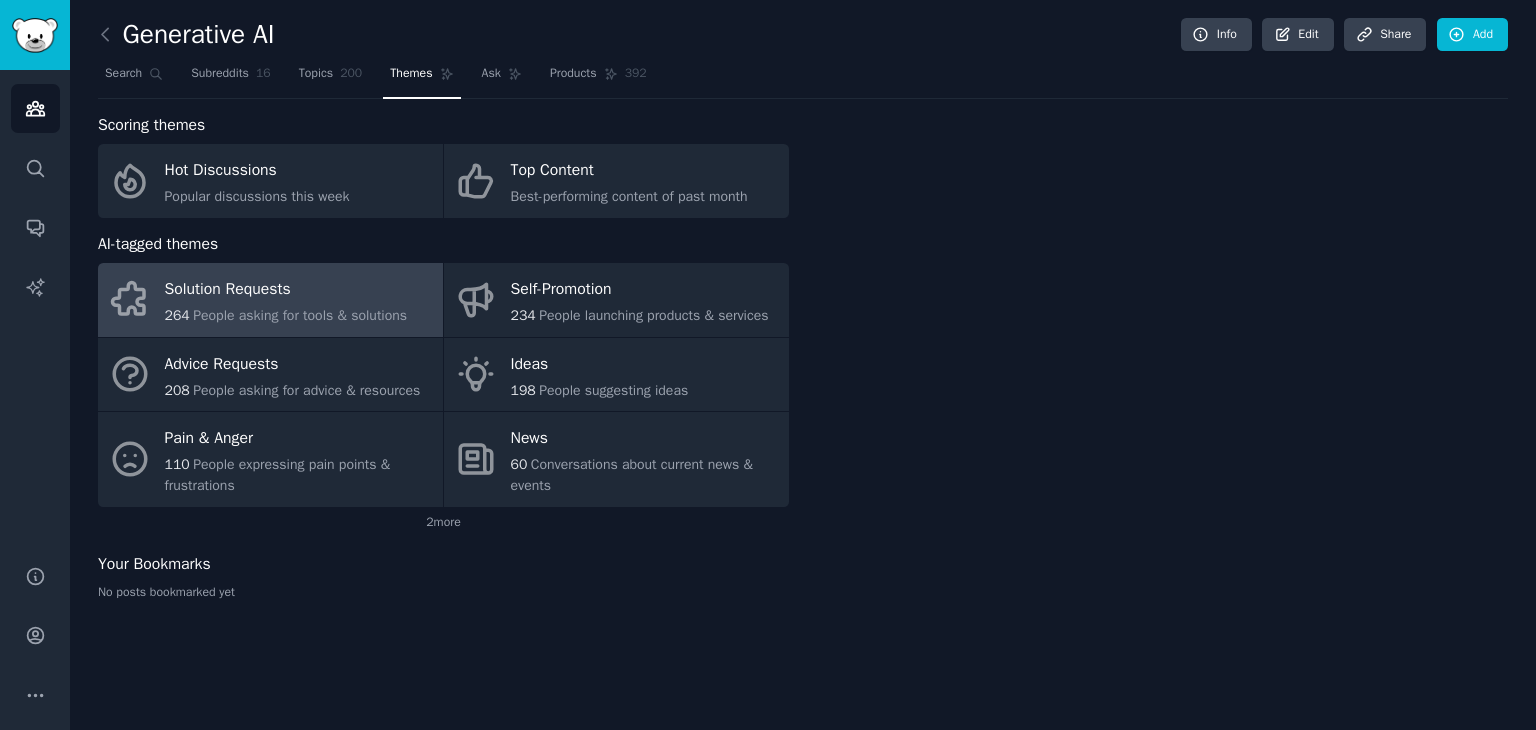 scroll, scrollTop: 0, scrollLeft: 0, axis: both 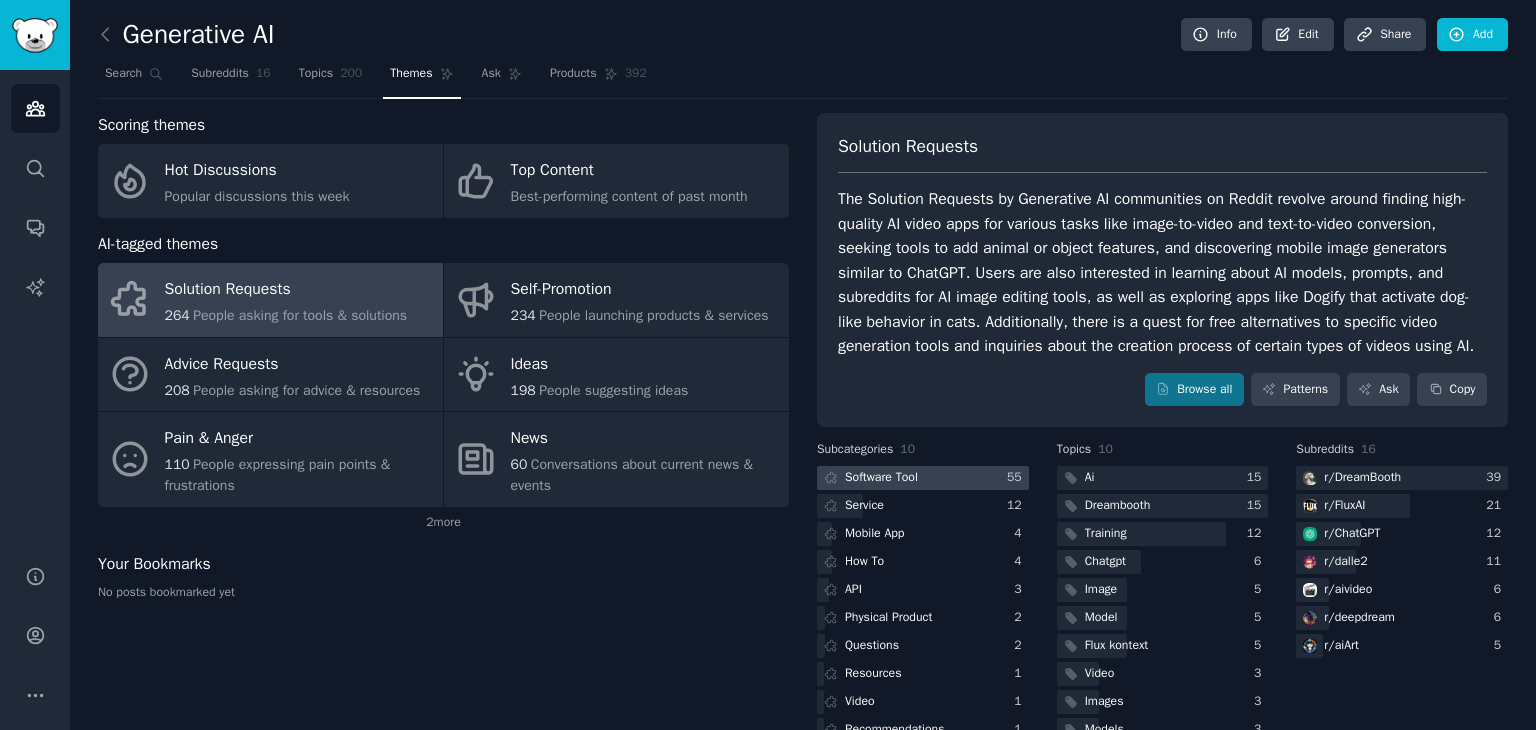 click on "Software Tool" at bounding box center (869, 478) 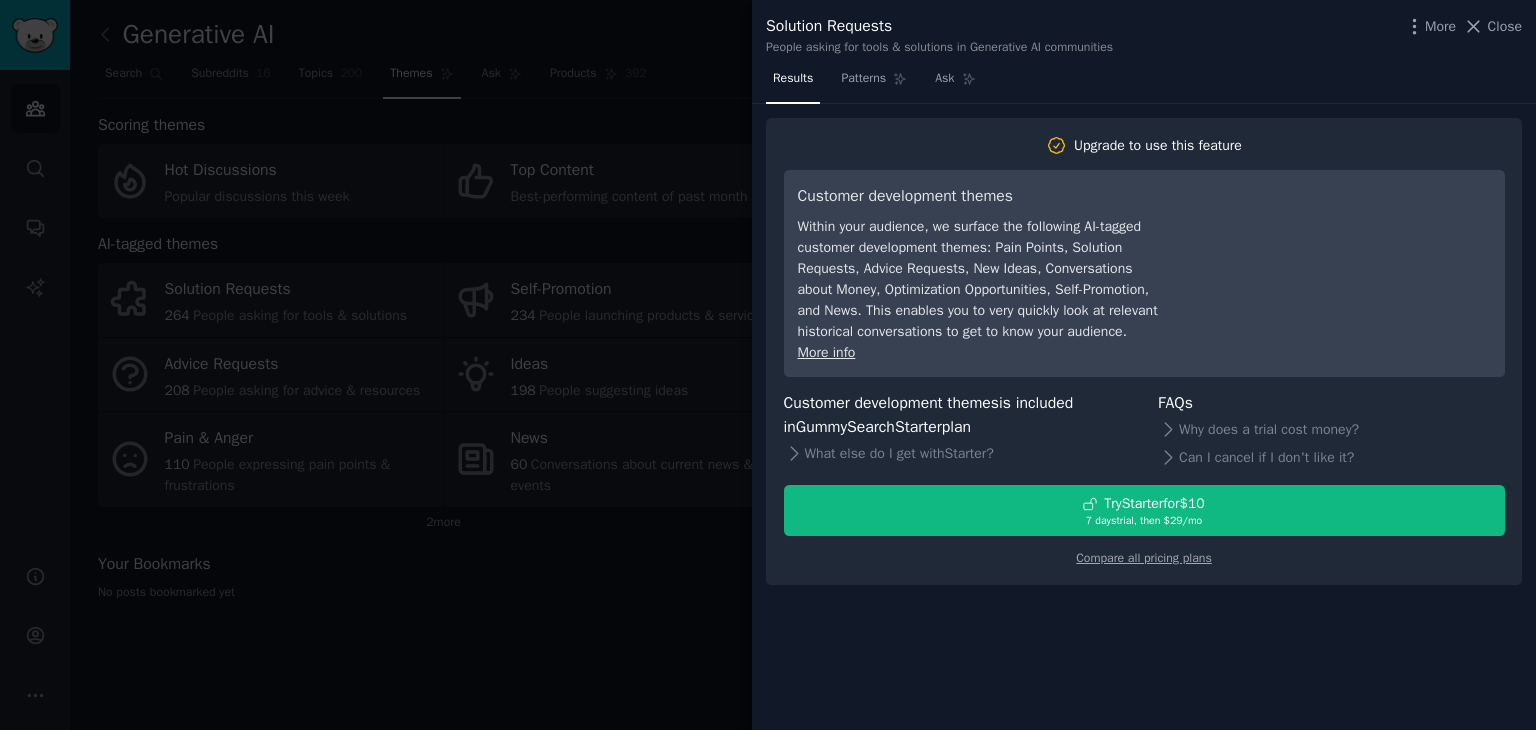 click at bounding box center (768, 365) 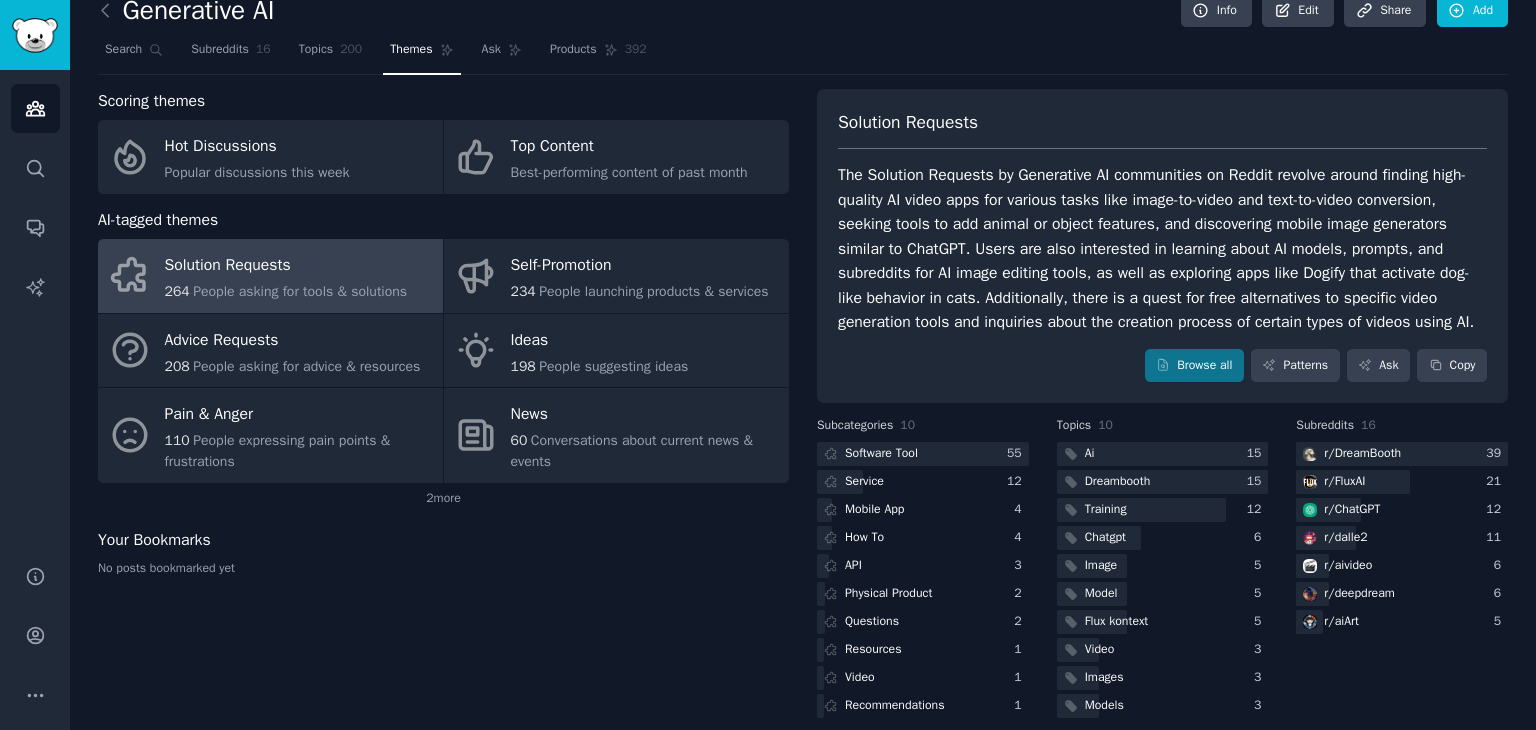 scroll, scrollTop: 42, scrollLeft: 0, axis: vertical 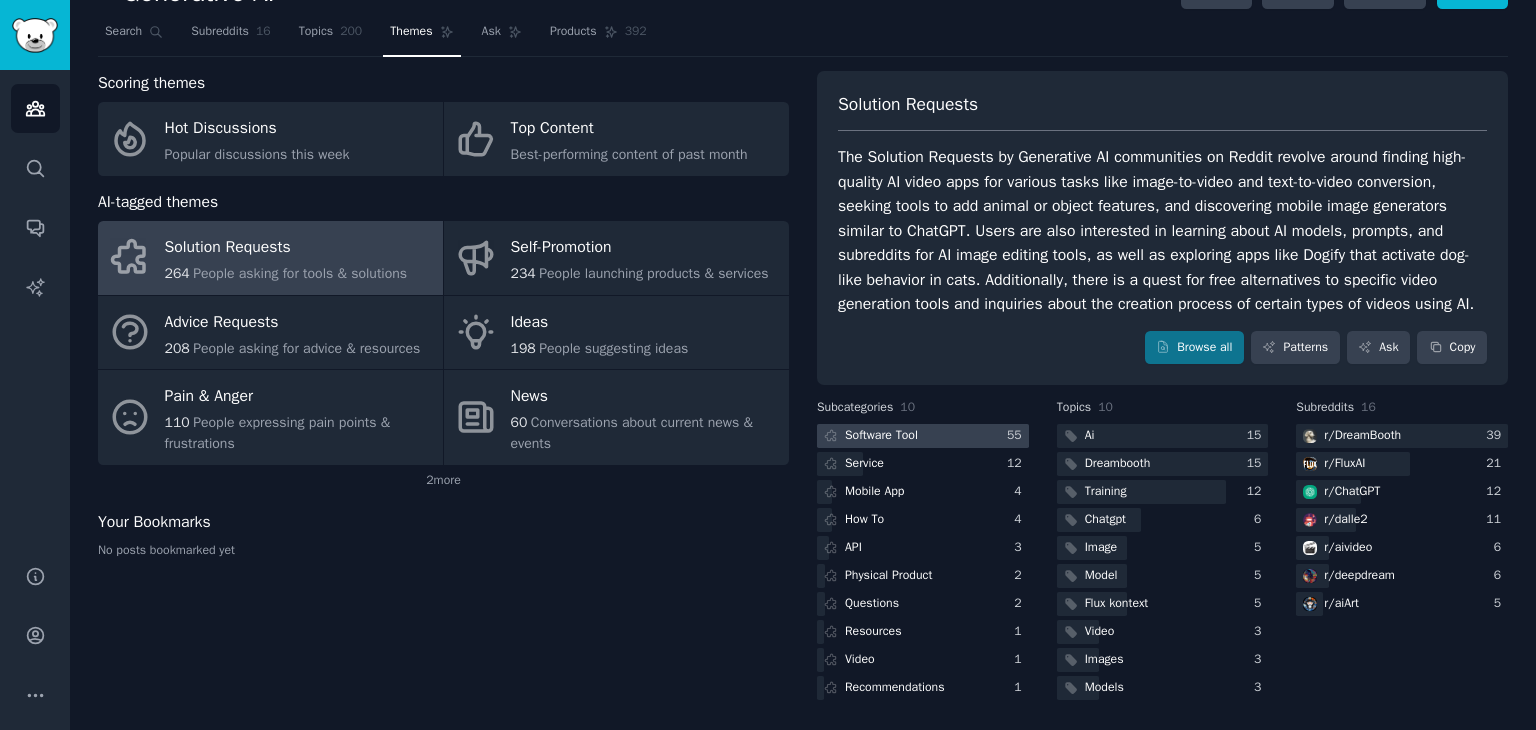 click at bounding box center (923, 436) 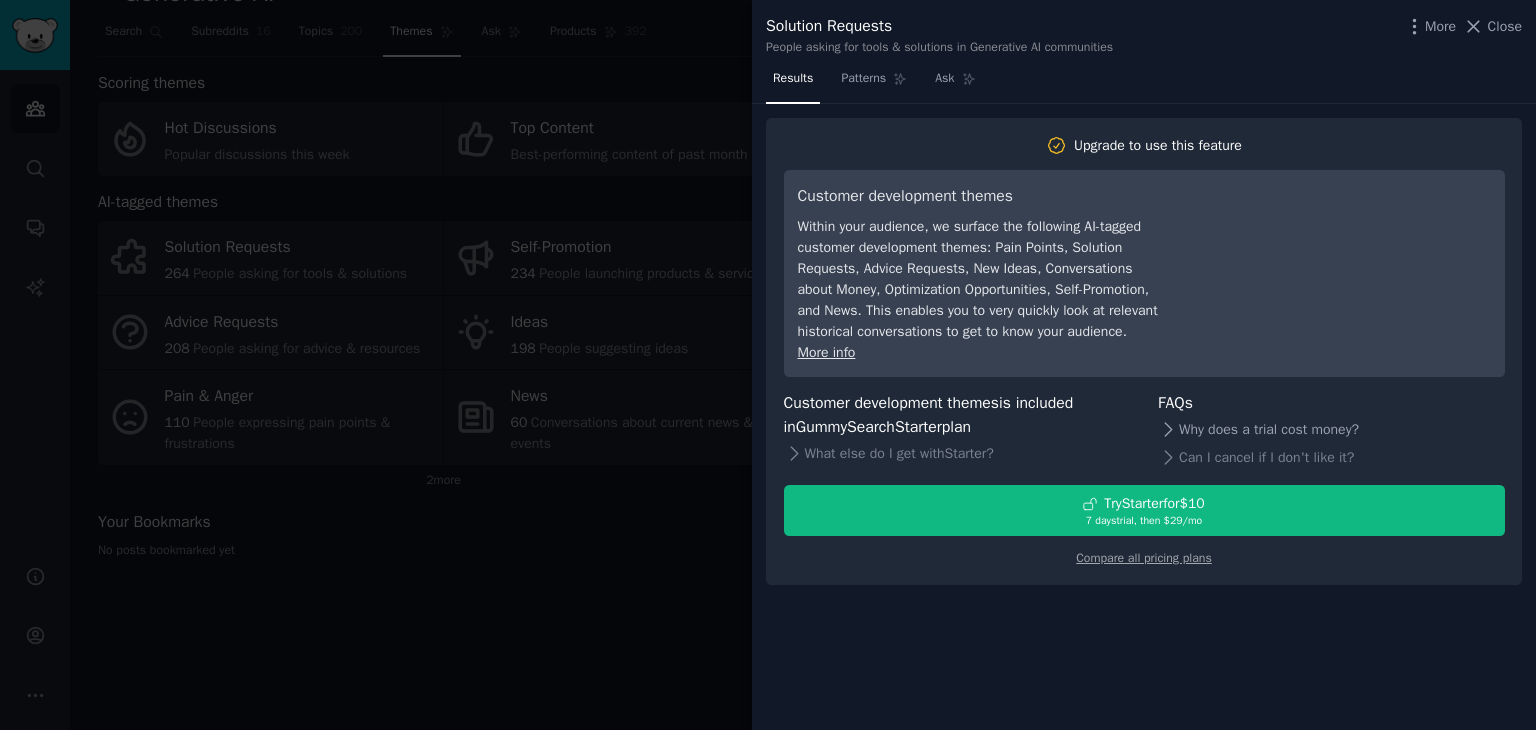 click on "Why does a trial cost money?" at bounding box center [1331, 429] 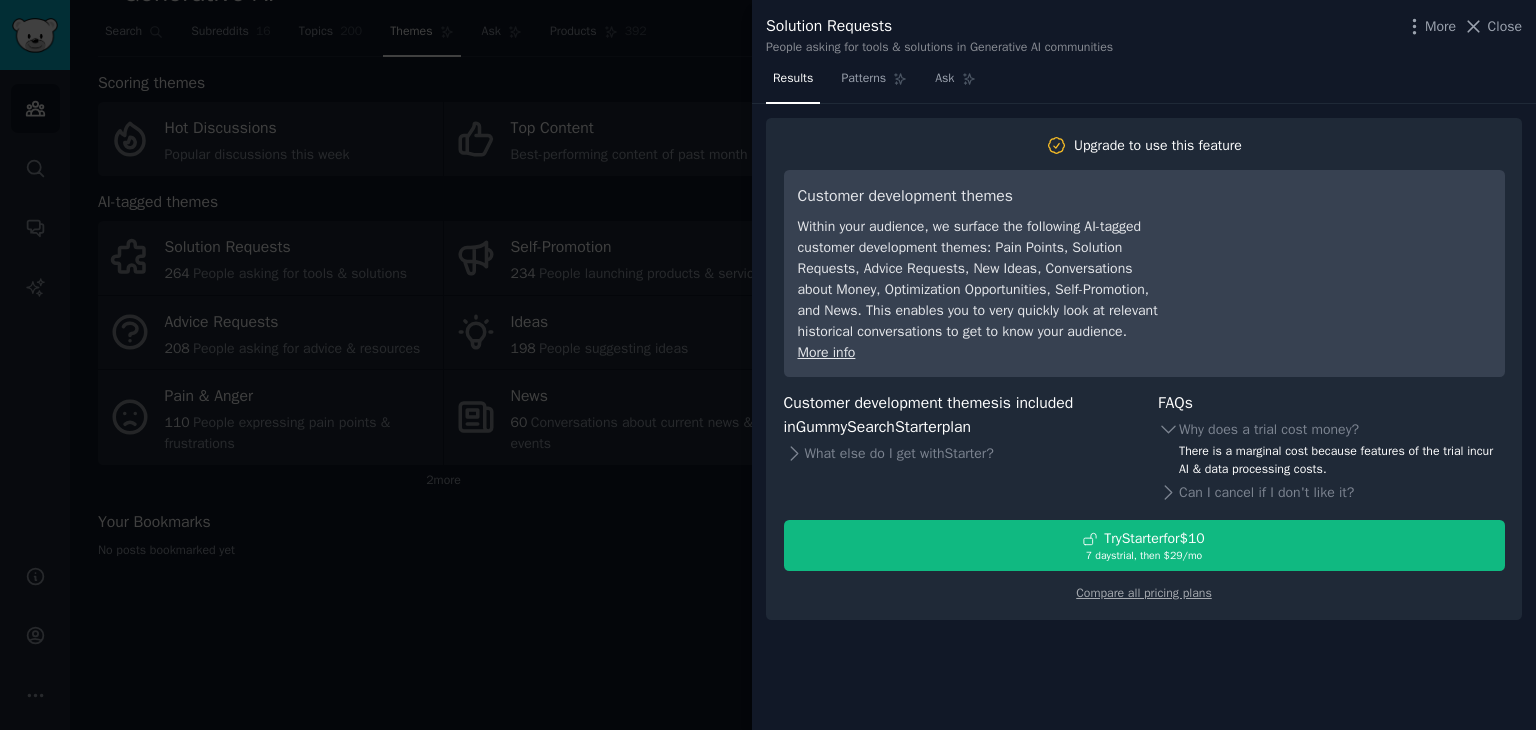 click on "Results Patterns Ask Upgrade to use this feature Customer development themes Within your audience, we surface the following AI-tagged customer development themes: Pain Points, Solution Requests, Advice Requests, New Ideas, Conversations about Money, Optimization Opportunities, Self-Promotion, and News. This enables you to very quickly look at relevant historical conversations to get to know your audience. More info Customer development themes  is included in  GummySearch  Starter  plan What else do I get with  Starter ? FAQs Why does a trial cost money? There is a marginal cost because features of the trial incur AI & data processing costs. Can I cancel if I don't like it? Try  Starter  for  $10 7 days  trial, then $ 29 /mo Compare all pricing plans" at bounding box center (1144, 396) 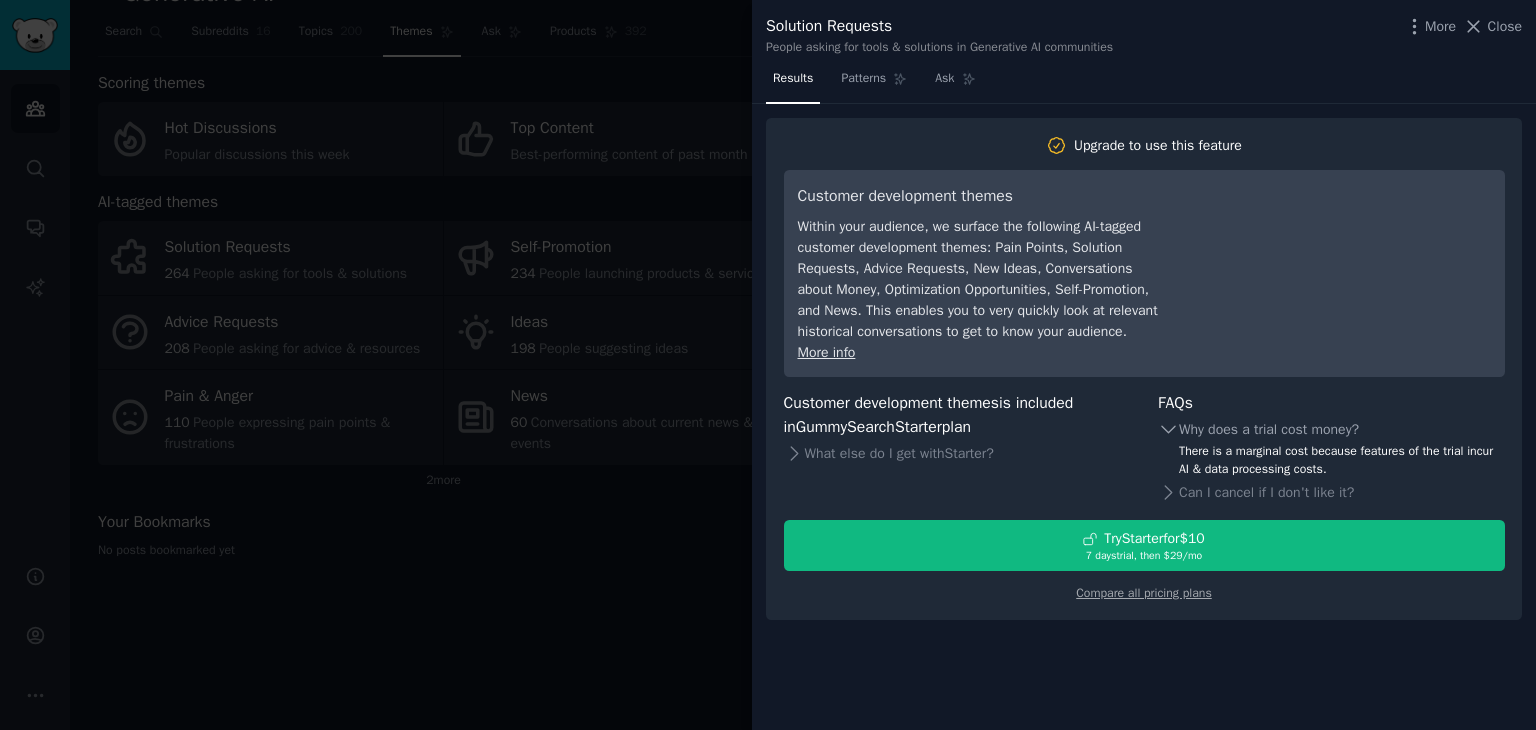 click 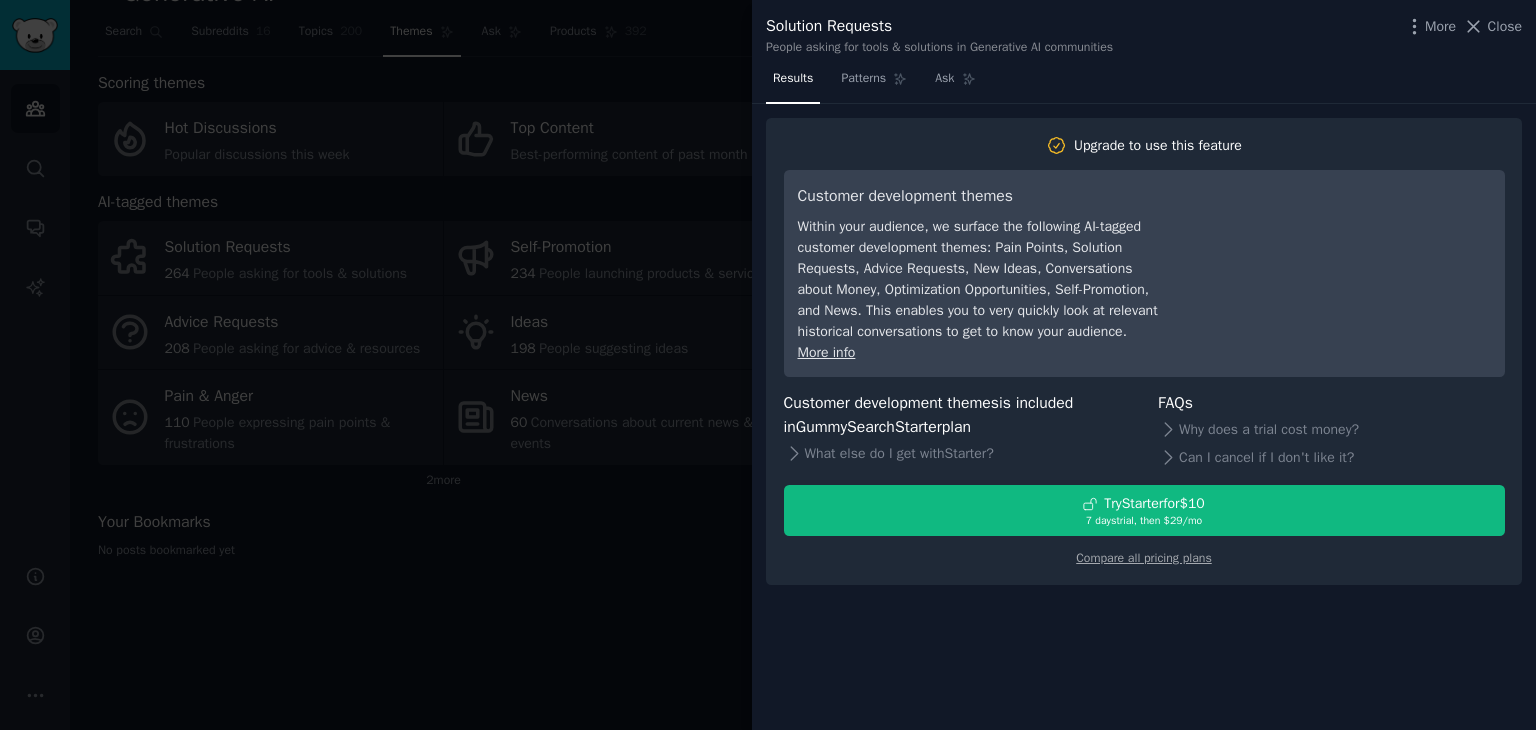 click at bounding box center (768, 365) 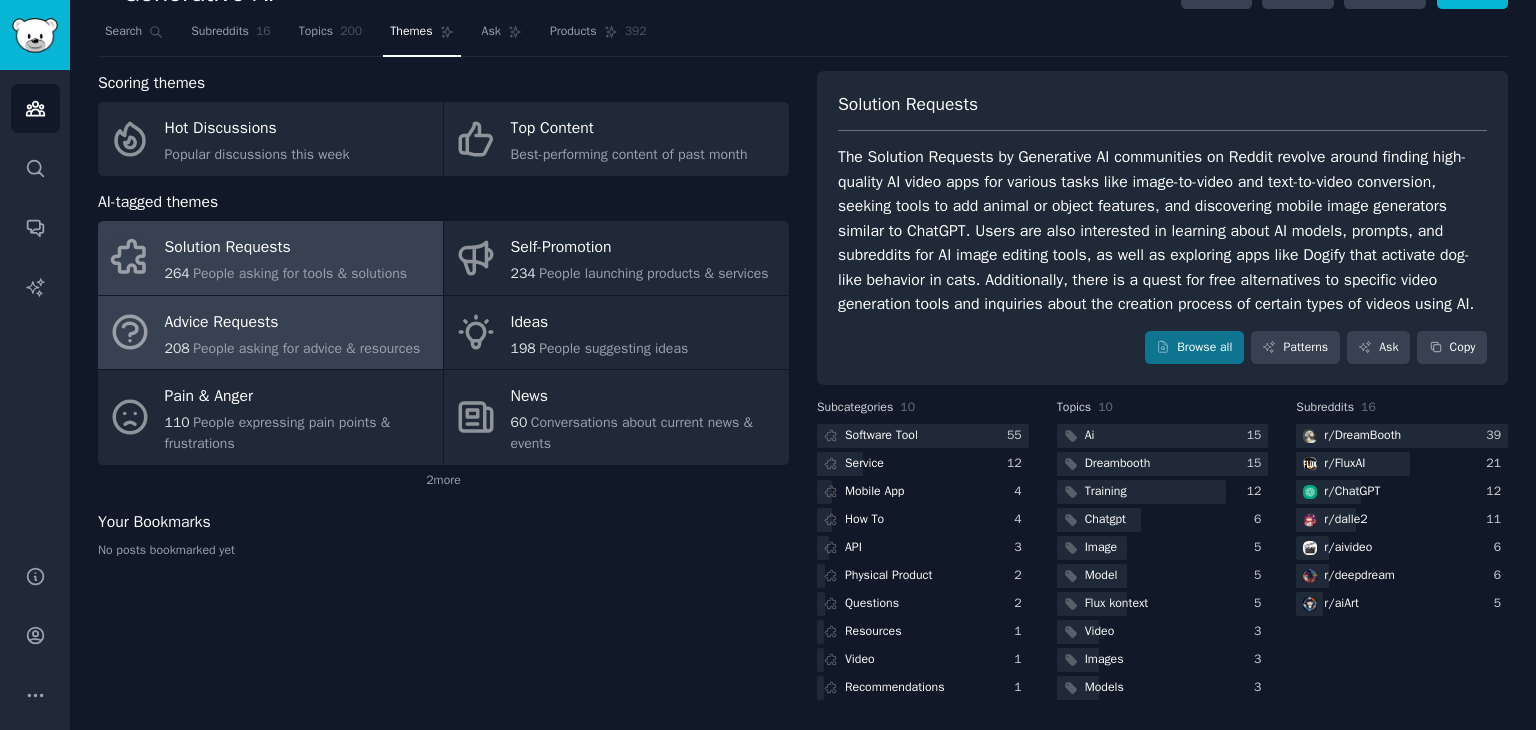 click on "Advice Requests" at bounding box center [293, 322] 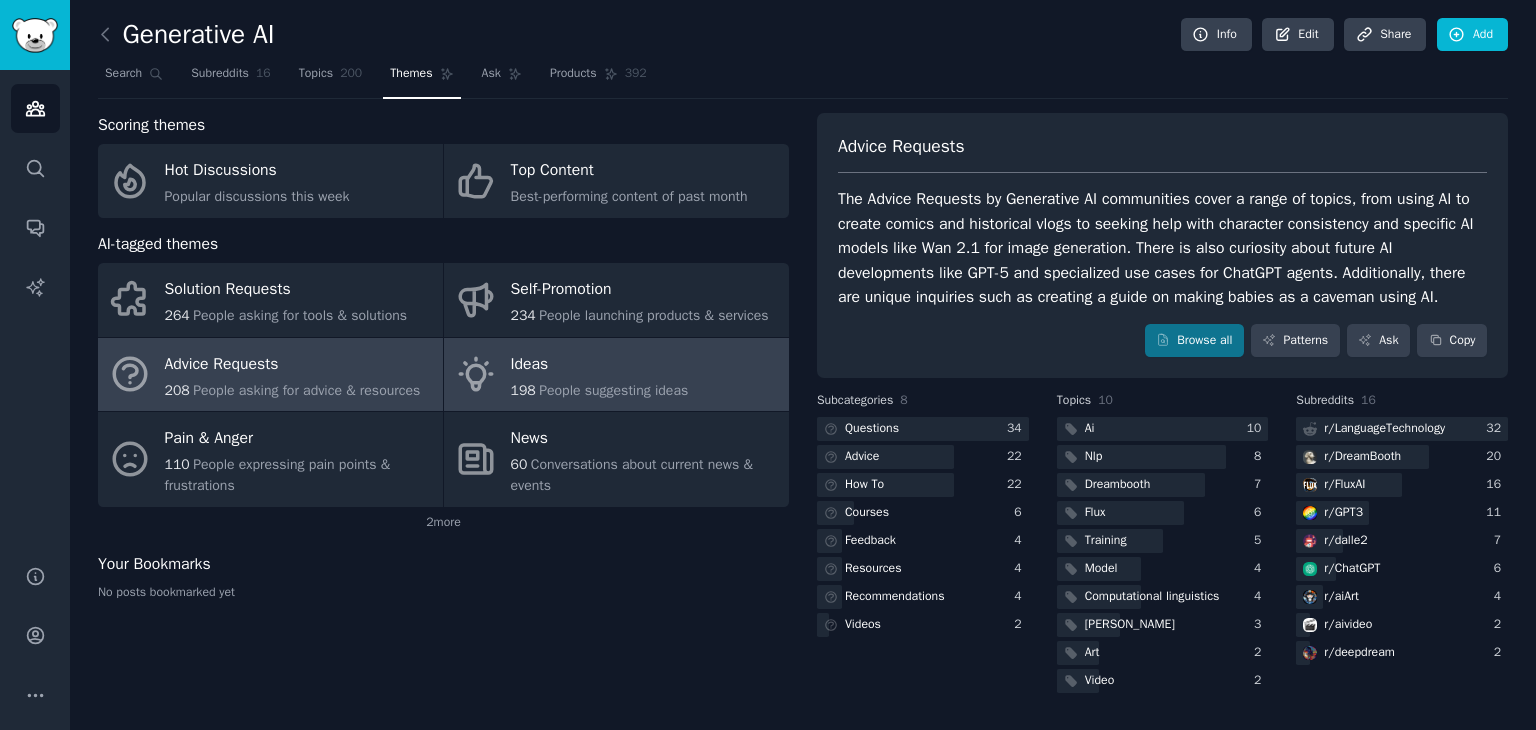 click on "Ideas" at bounding box center [600, 364] 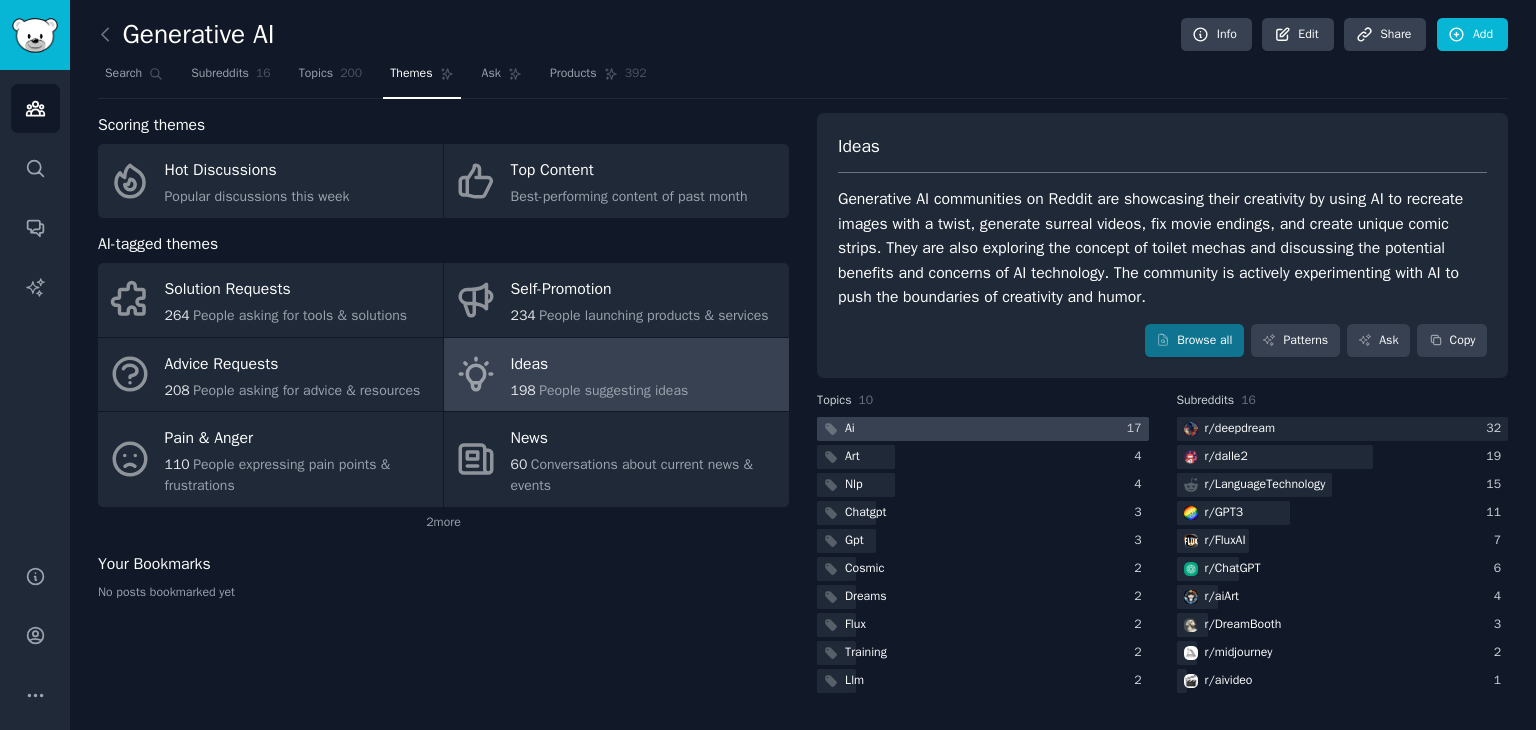 click at bounding box center (983, 429) 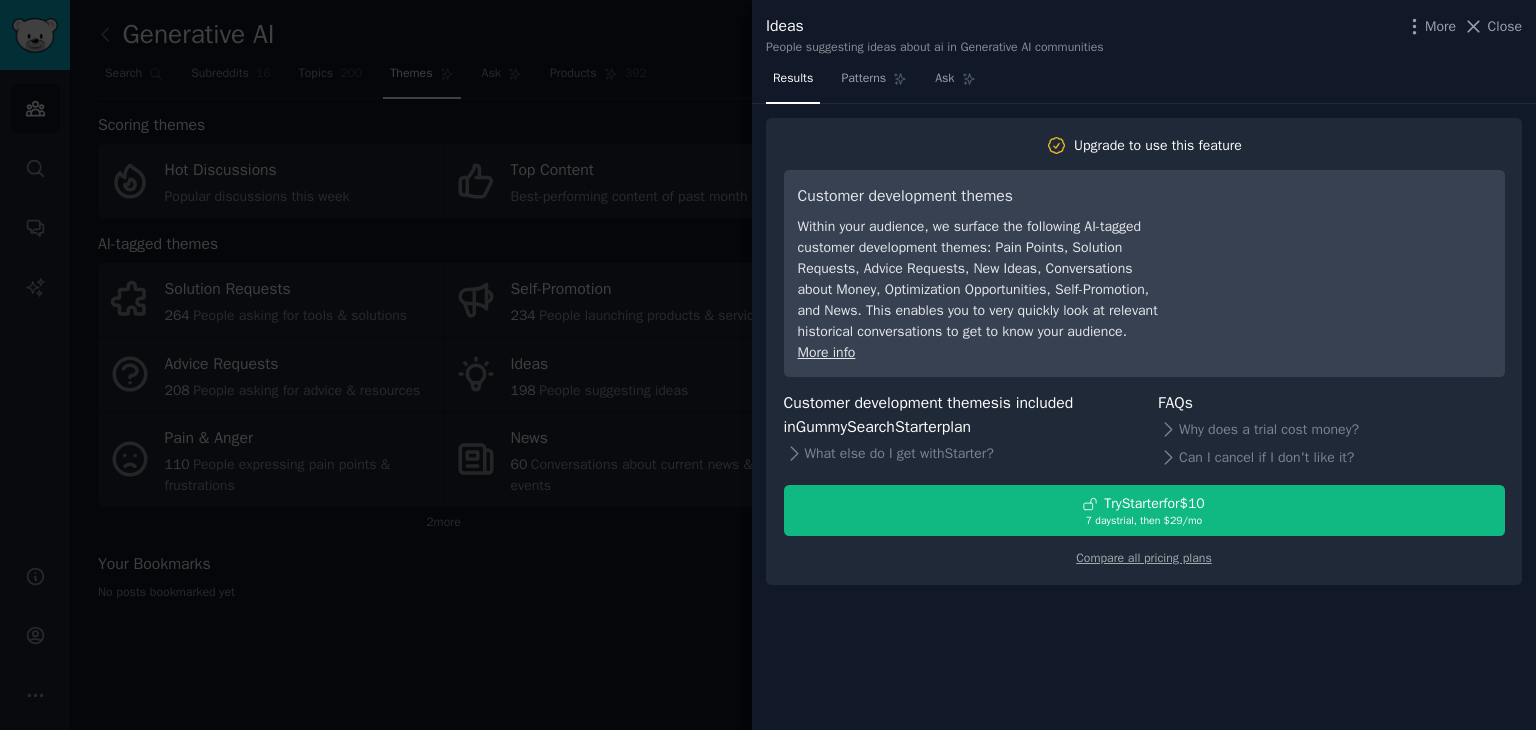 click on "Ideas People suggesting ideas about ai in Generative AI communities More Close Results Patterns Ask Upgrade to use this feature Customer development themes Within your audience, we surface the following AI-tagged customer development themes: Pain Points, Solution Requests, Advice Requests, New Ideas, Conversations about Money, Optimization Opportunities, Self-Promotion, and News. This enables you to very quickly look at relevant historical conversations to get to know your audience. More info Customer development themes  is included in  GummySearch  Starter  plan What else do I get with  Starter ? FAQs Why does a trial cost money? Can I cancel if I don't like it? Try  Starter  for  $10 7 days  trial, then $ 29 /mo Compare all pricing plans" at bounding box center [1144, 365] 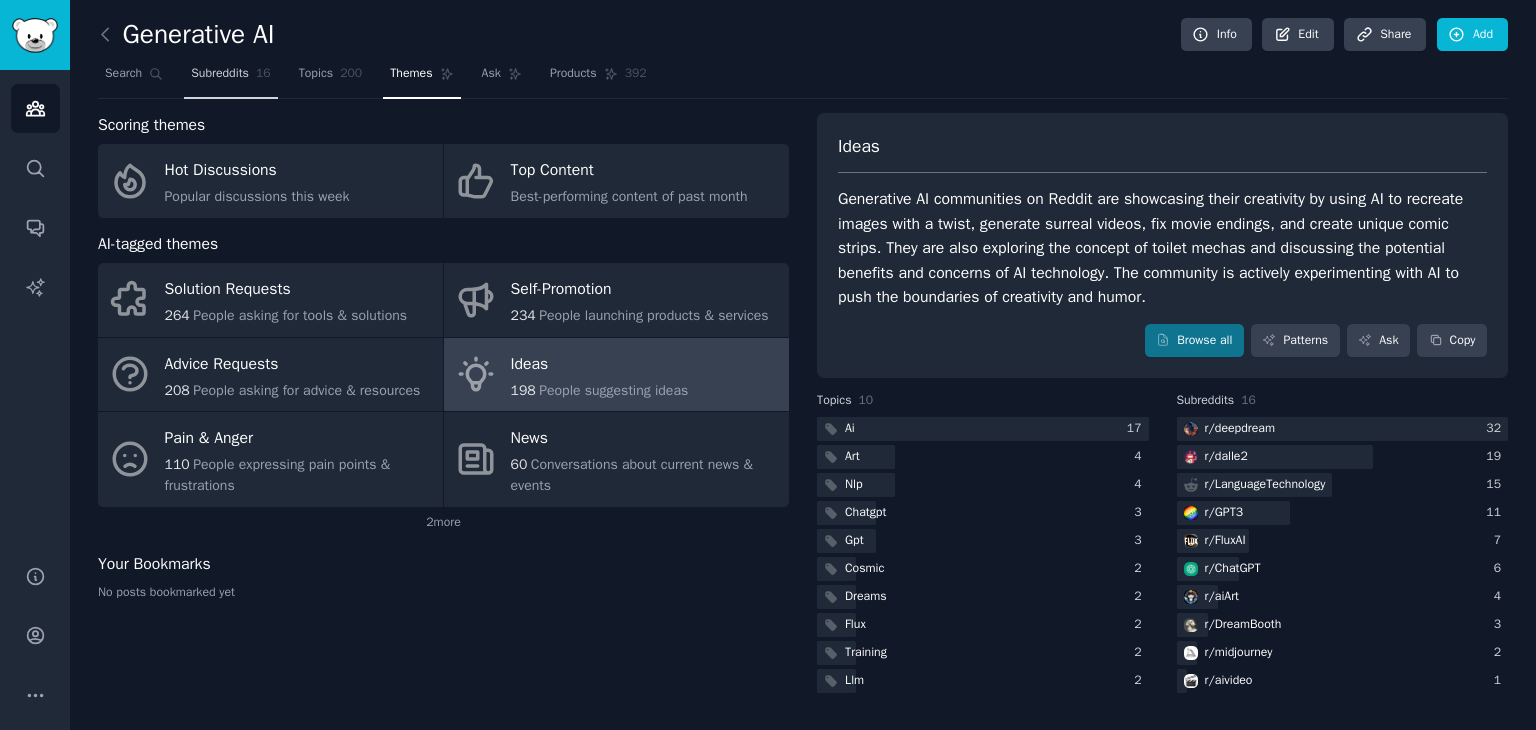 click on "Subreddits" at bounding box center [220, 74] 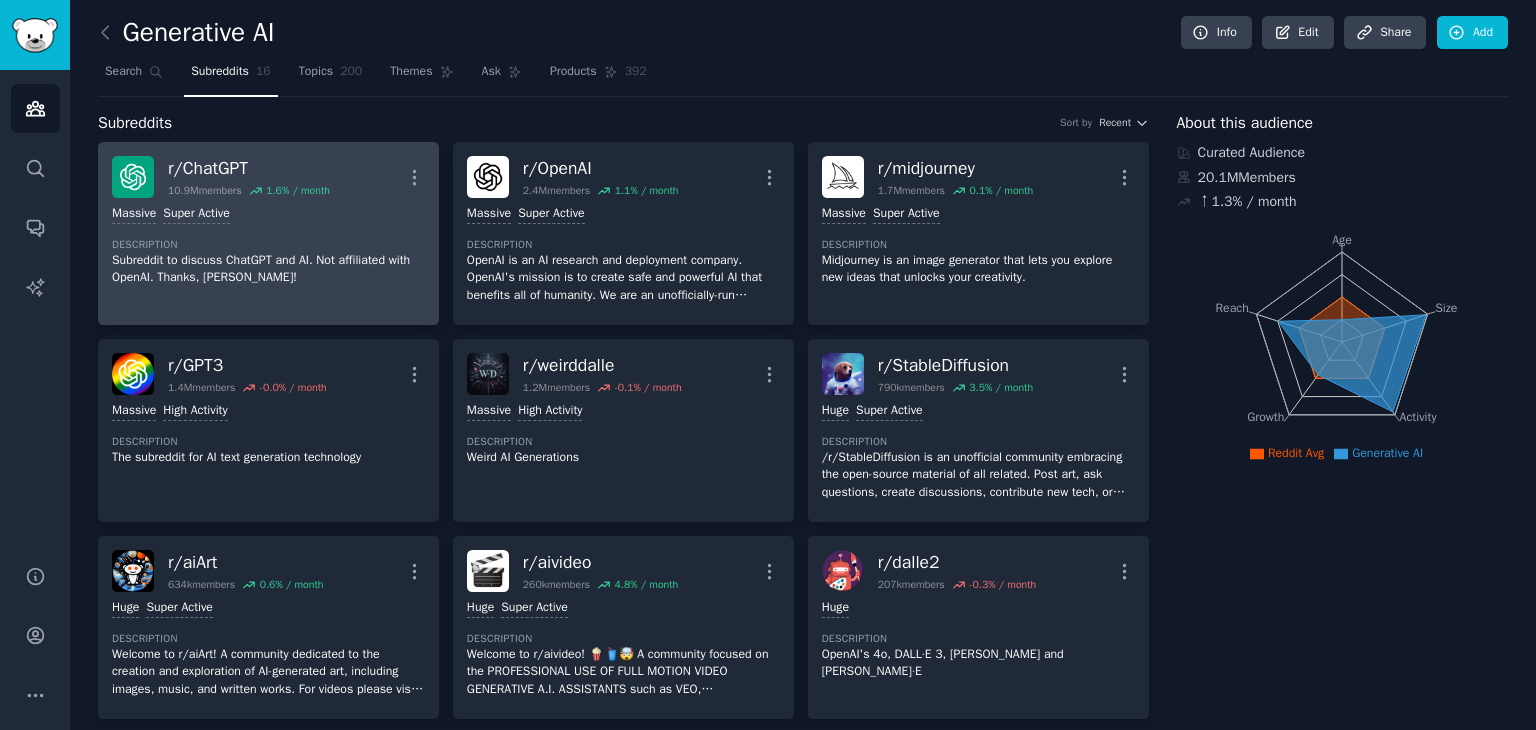 scroll, scrollTop: 0, scrollLeft: 0, axis: both 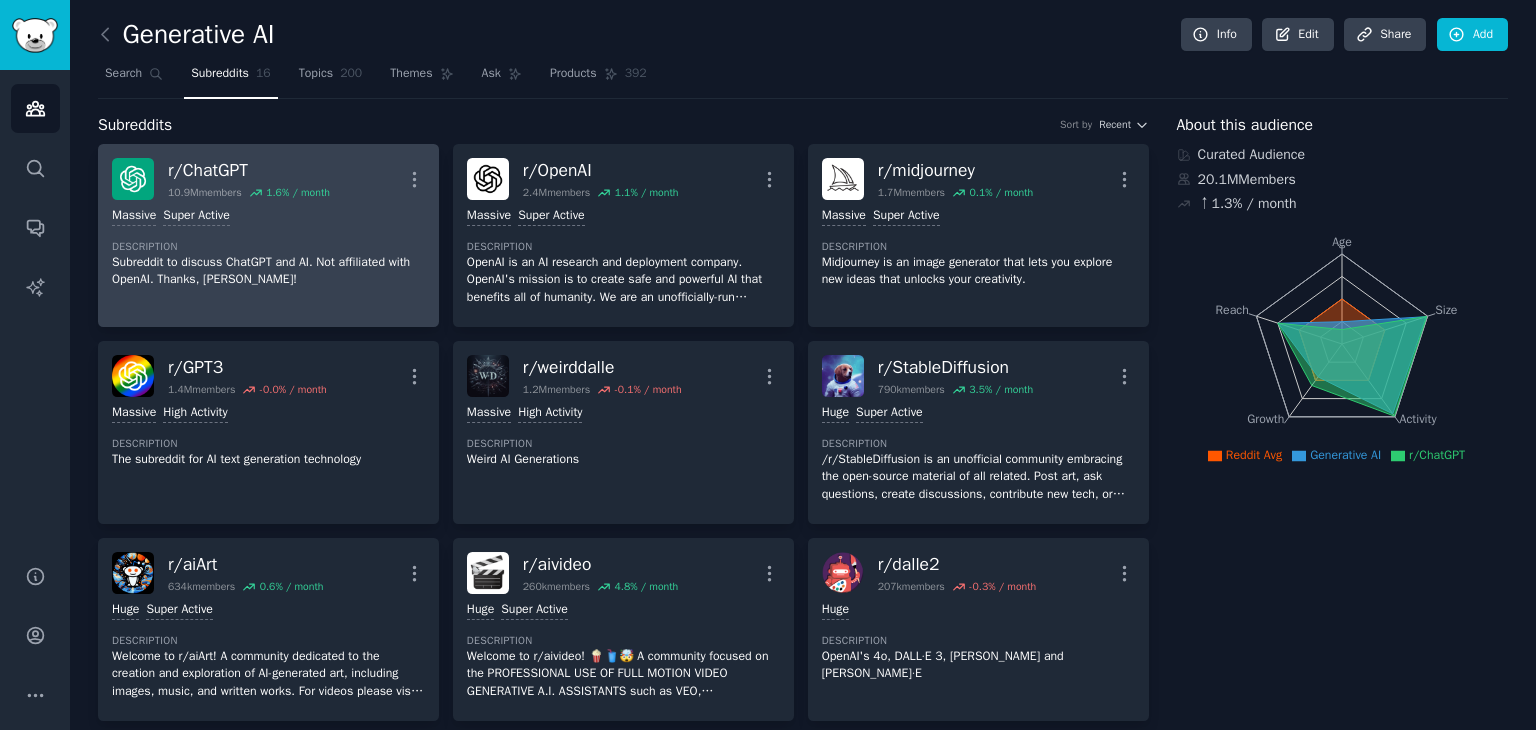 click on "Massive Super Active Description Subreddit to discuss ChatGPT and AI. Not affiliated with OpenAI. Thanks, [PERSON_NAME]!" at bounding box center [268, 248] 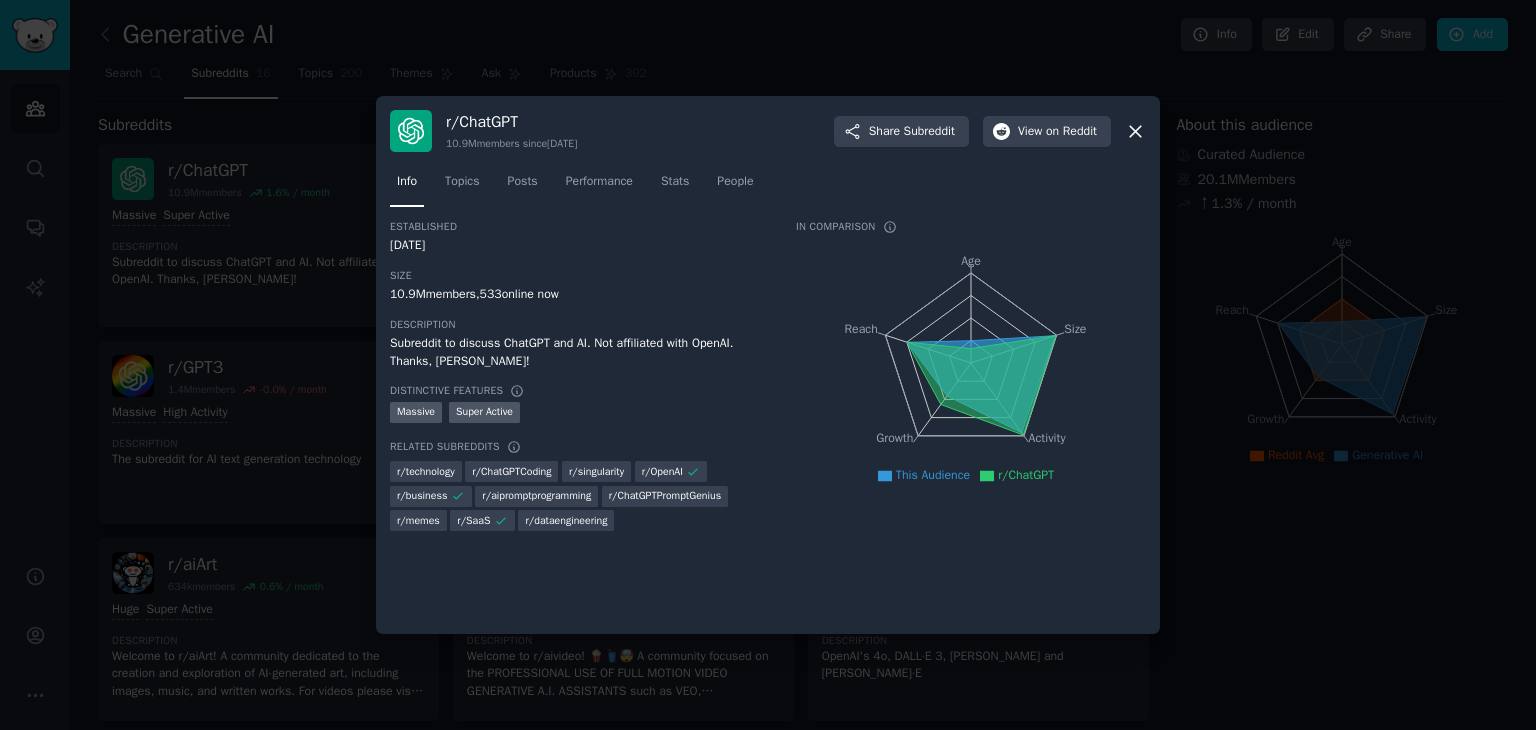 click at bounding box center [768, 365] 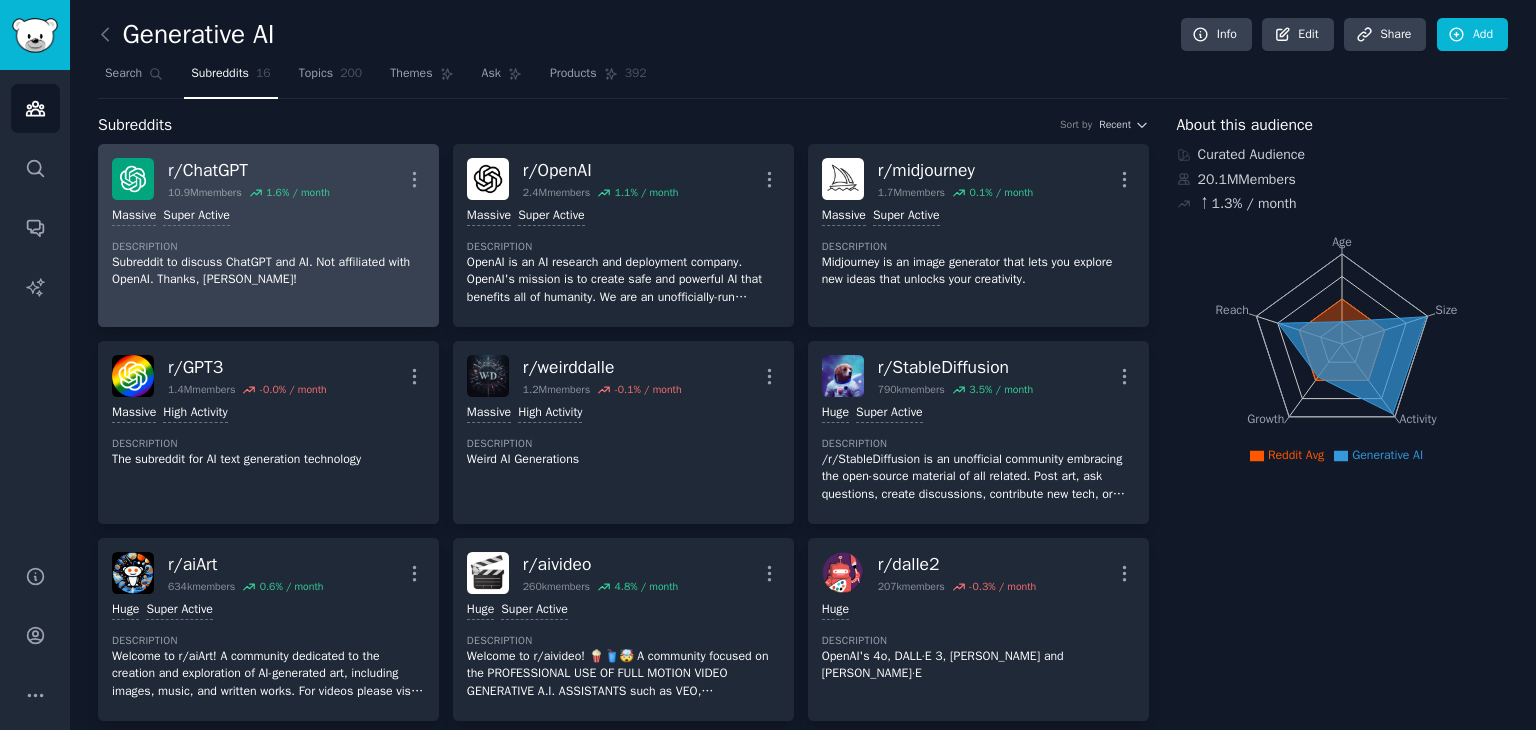 click on "Subreddit to discuss ChatGPT and AI. Not affiliated with OpenAI. Thanks, [PERSON_NAME]!" at bounding box center (268, 271) 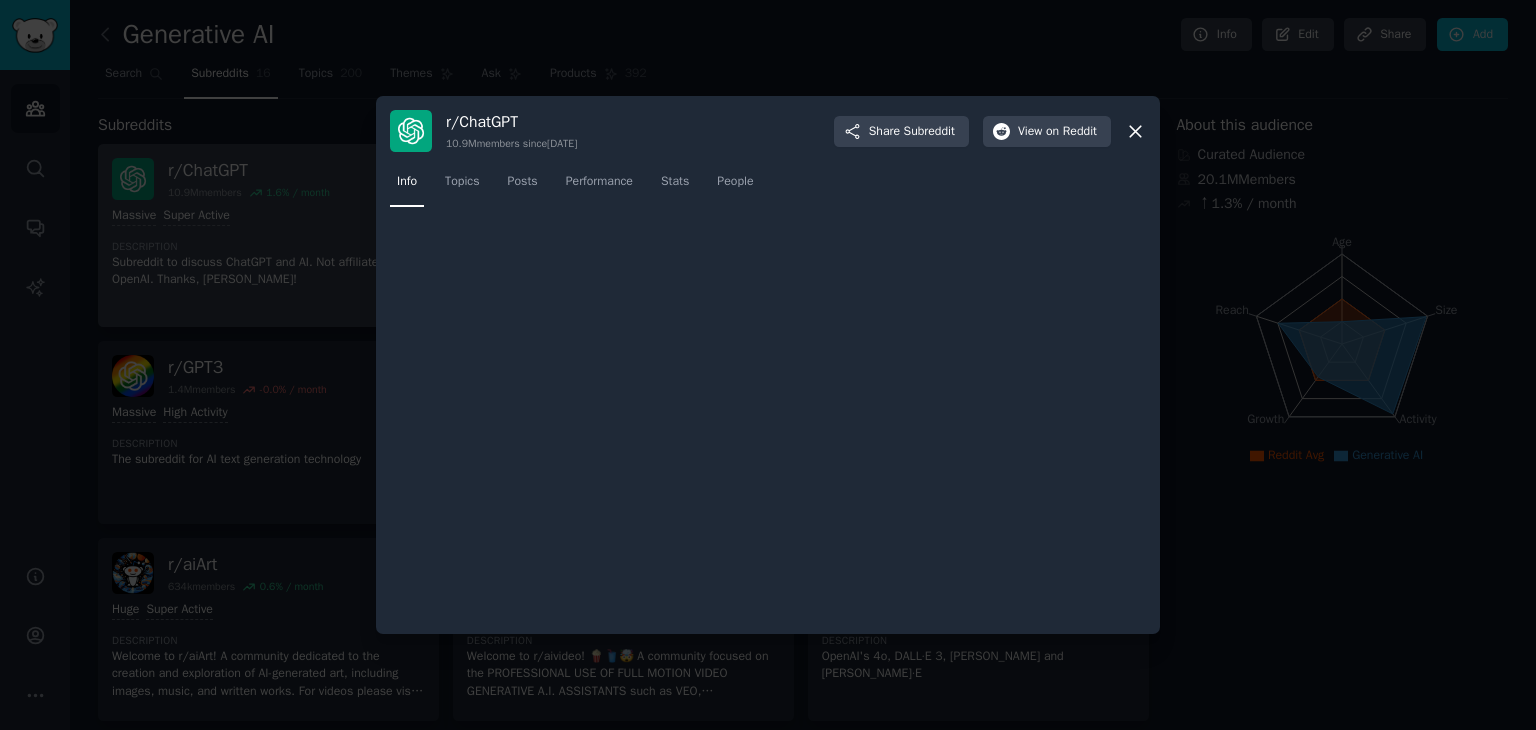 click at bounding box center (768, 365) 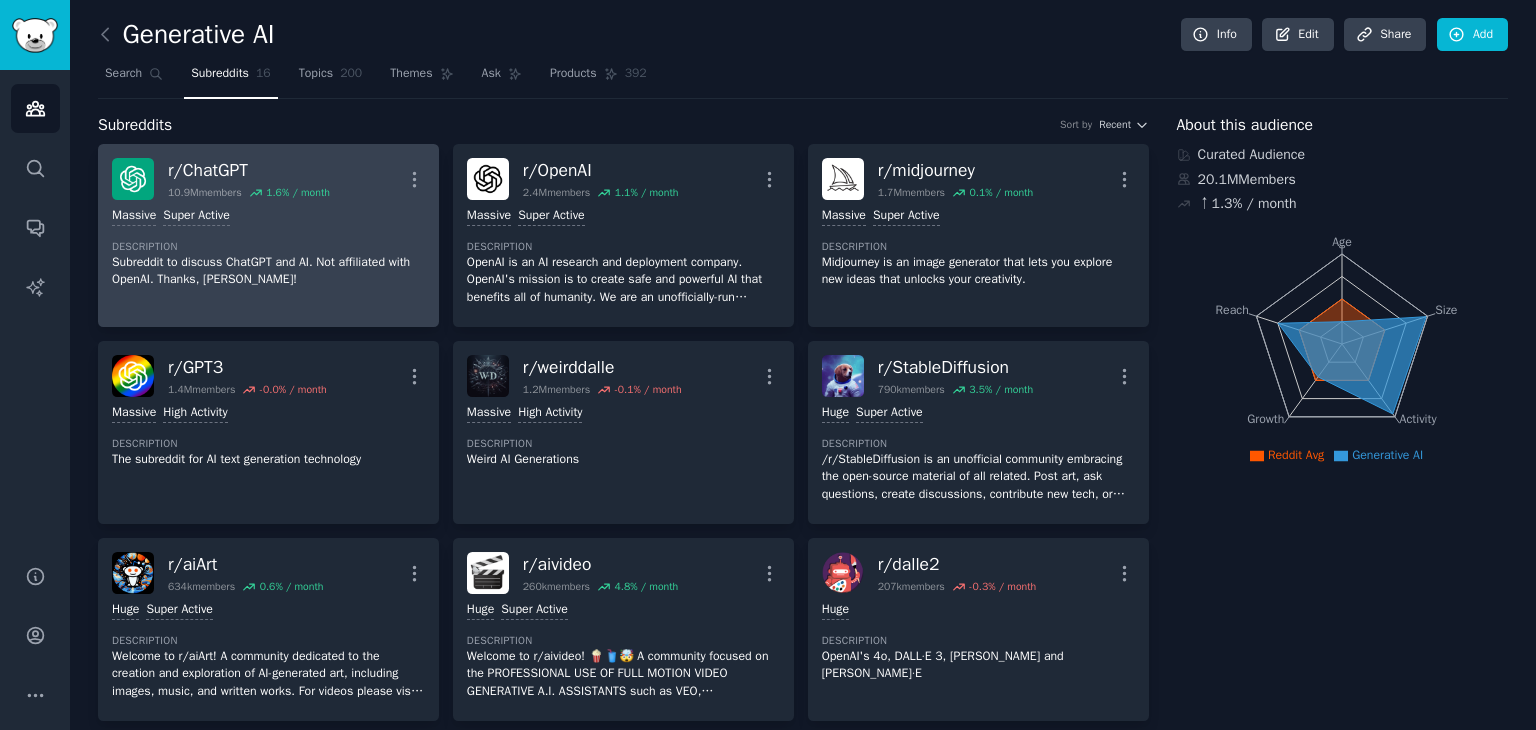 click on "Subreddit to discuss ChatGPT and AI. Not affiliated with OpenAI. Thanks, [PERSON_NAME]!" at bounding box center [268, 271] 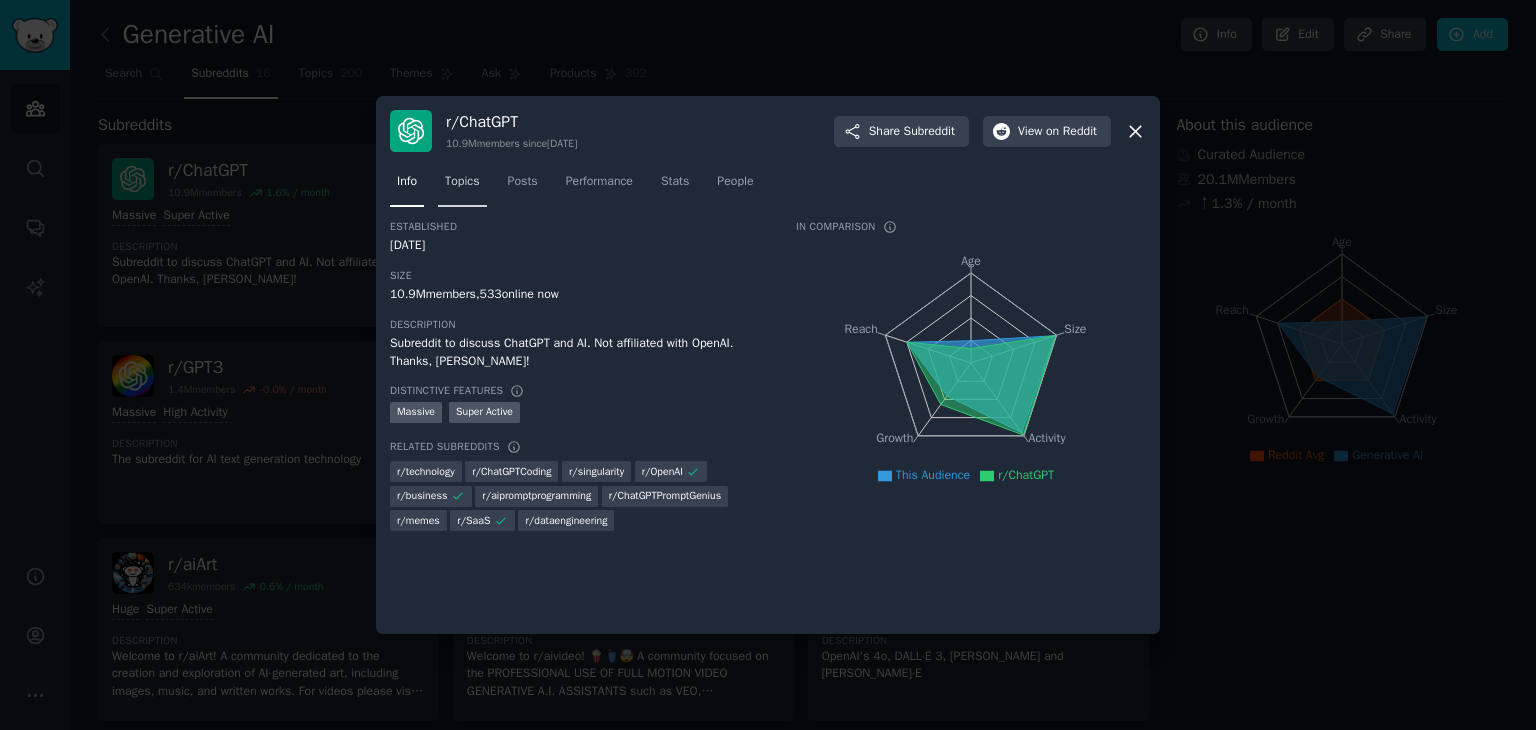 click on "Topics" at bounding box center [462, 182] 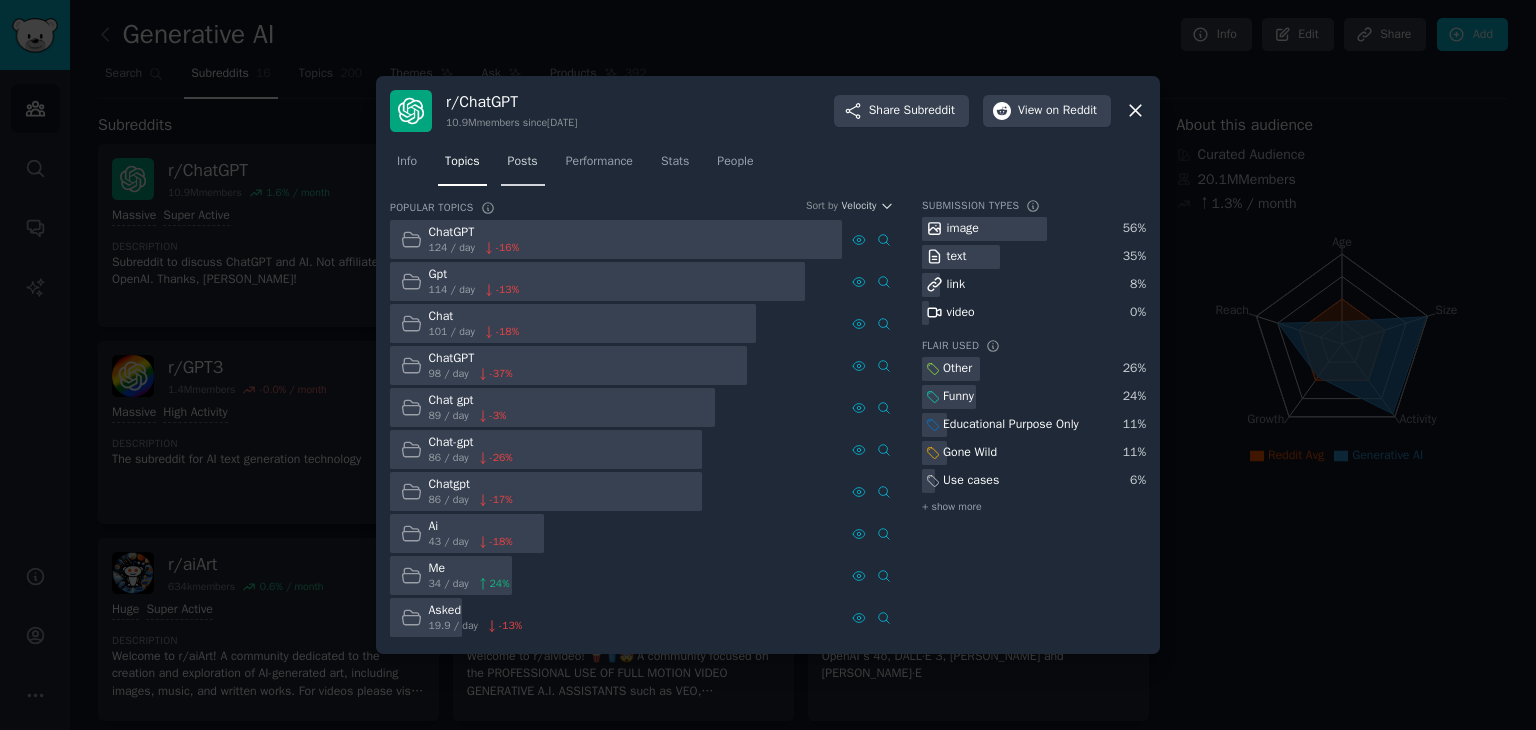 click on "Posts" at bounding box center [523, 162] 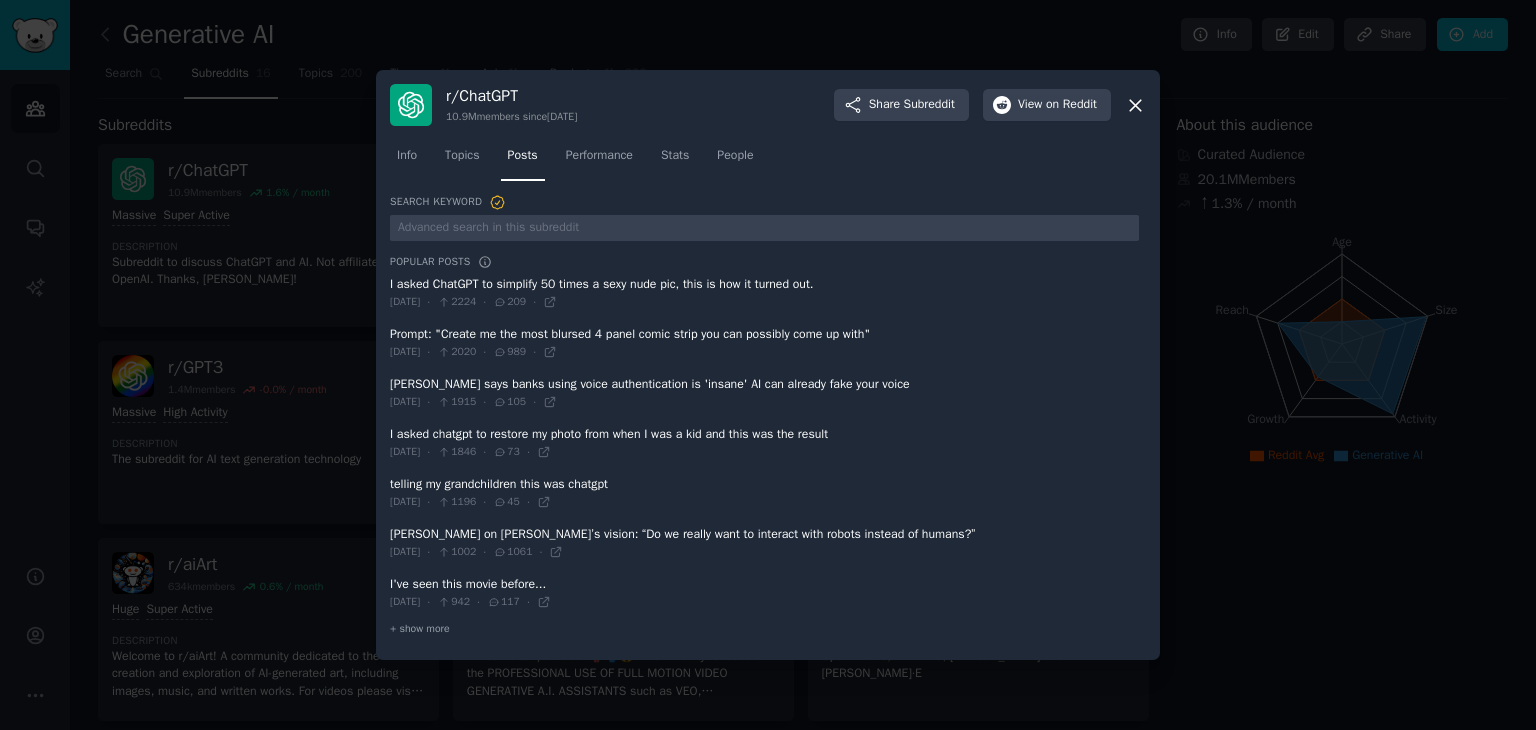click at bounding box center [764, 293] 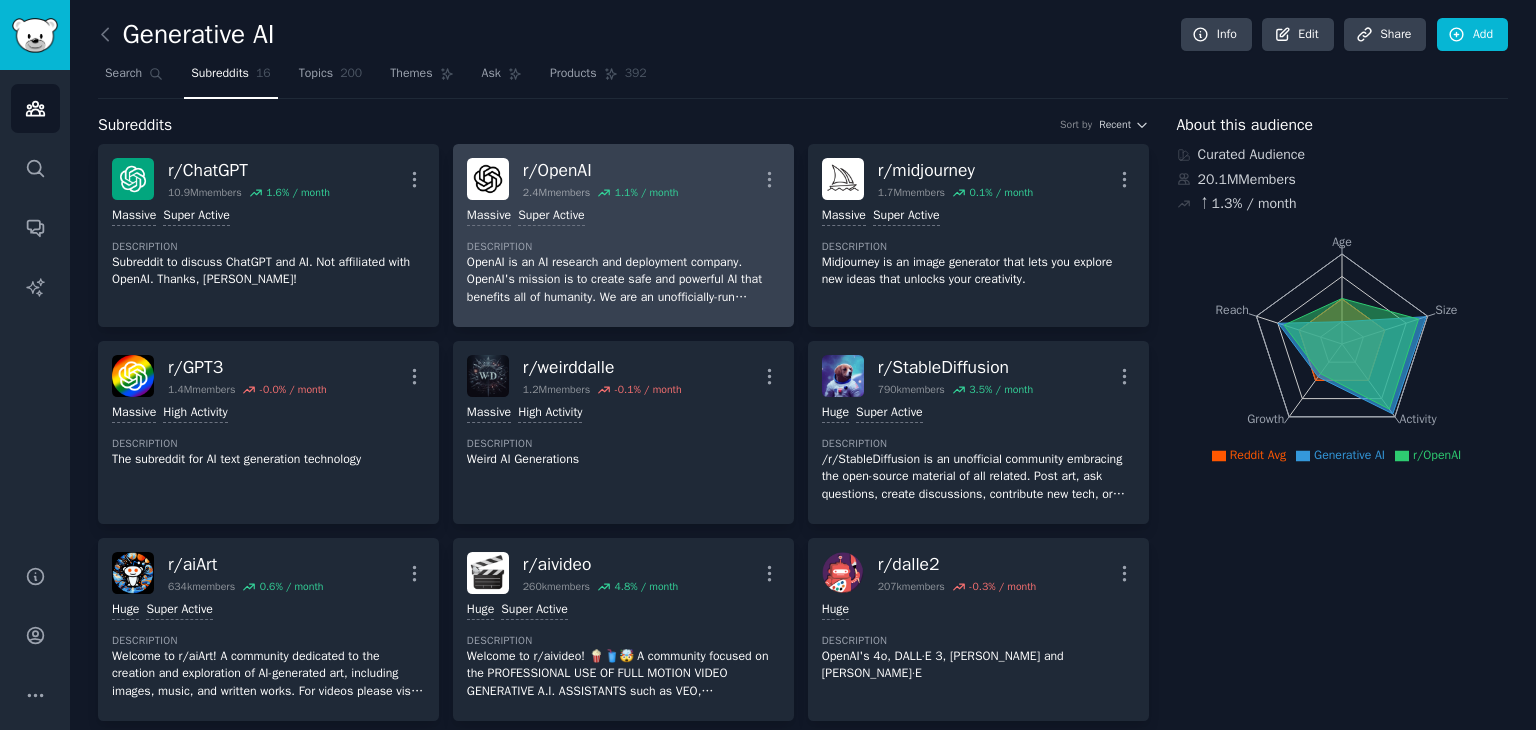 click at bounding box center (488, 179) 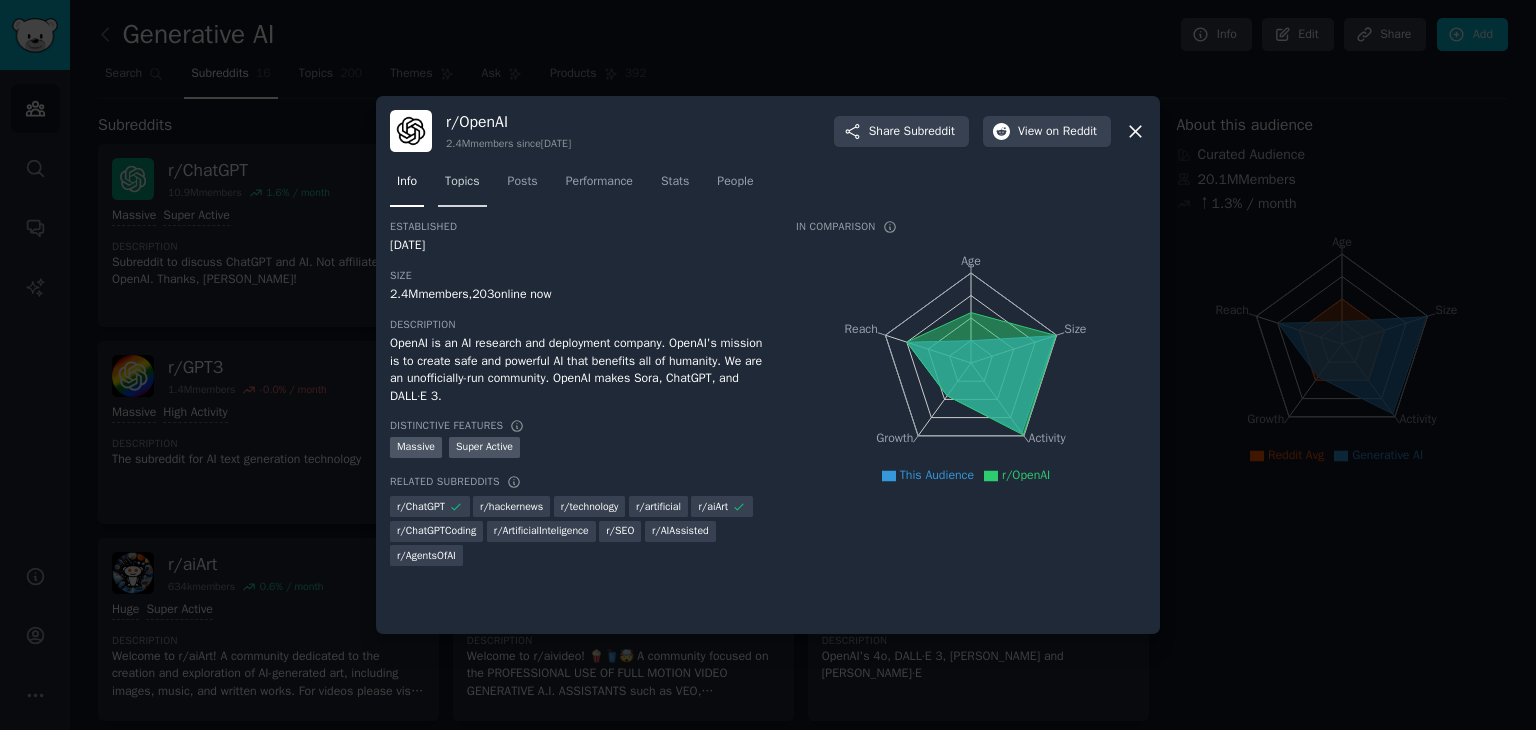 click on "Topics" at bounding box center (462, 182) 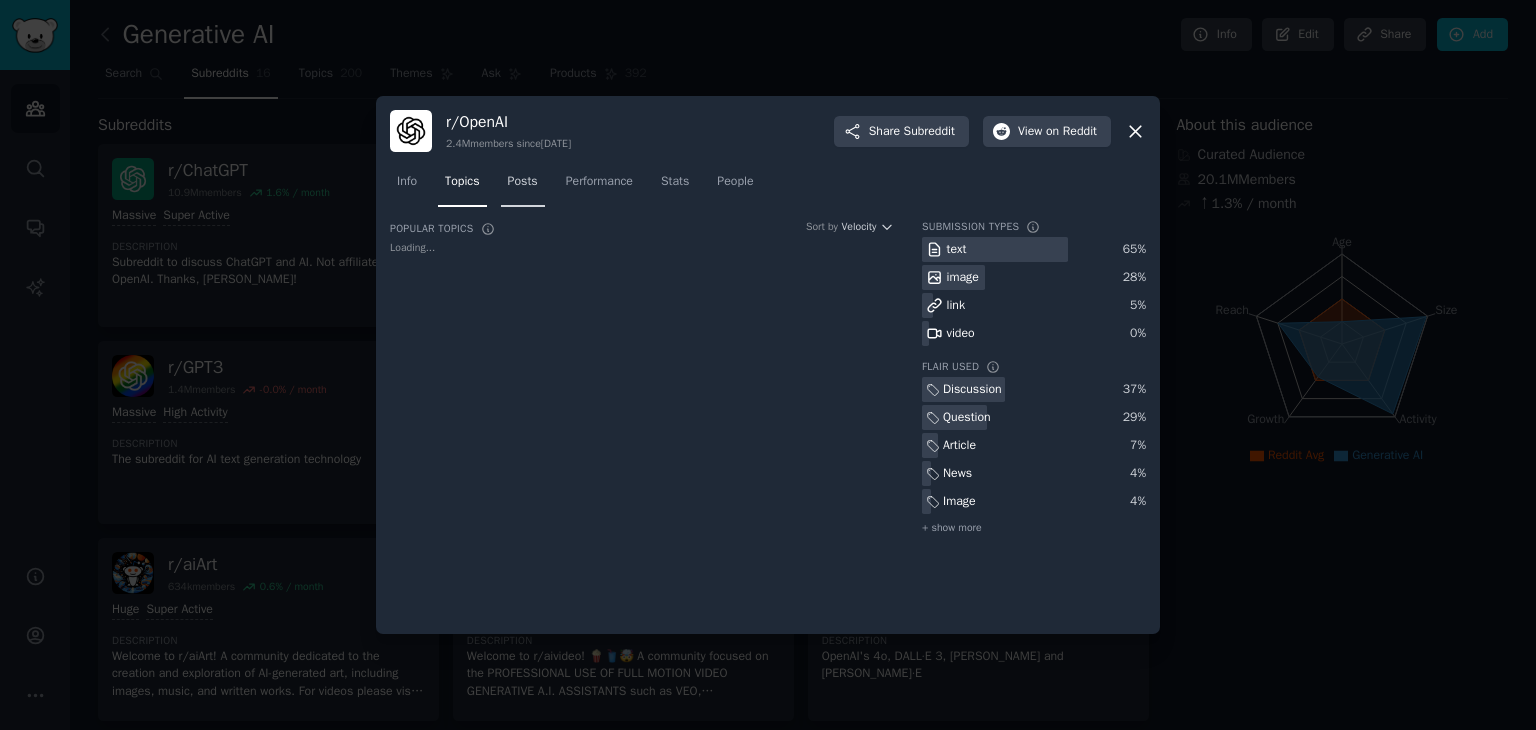 click on "Posts" at bounding box center (523, 182) 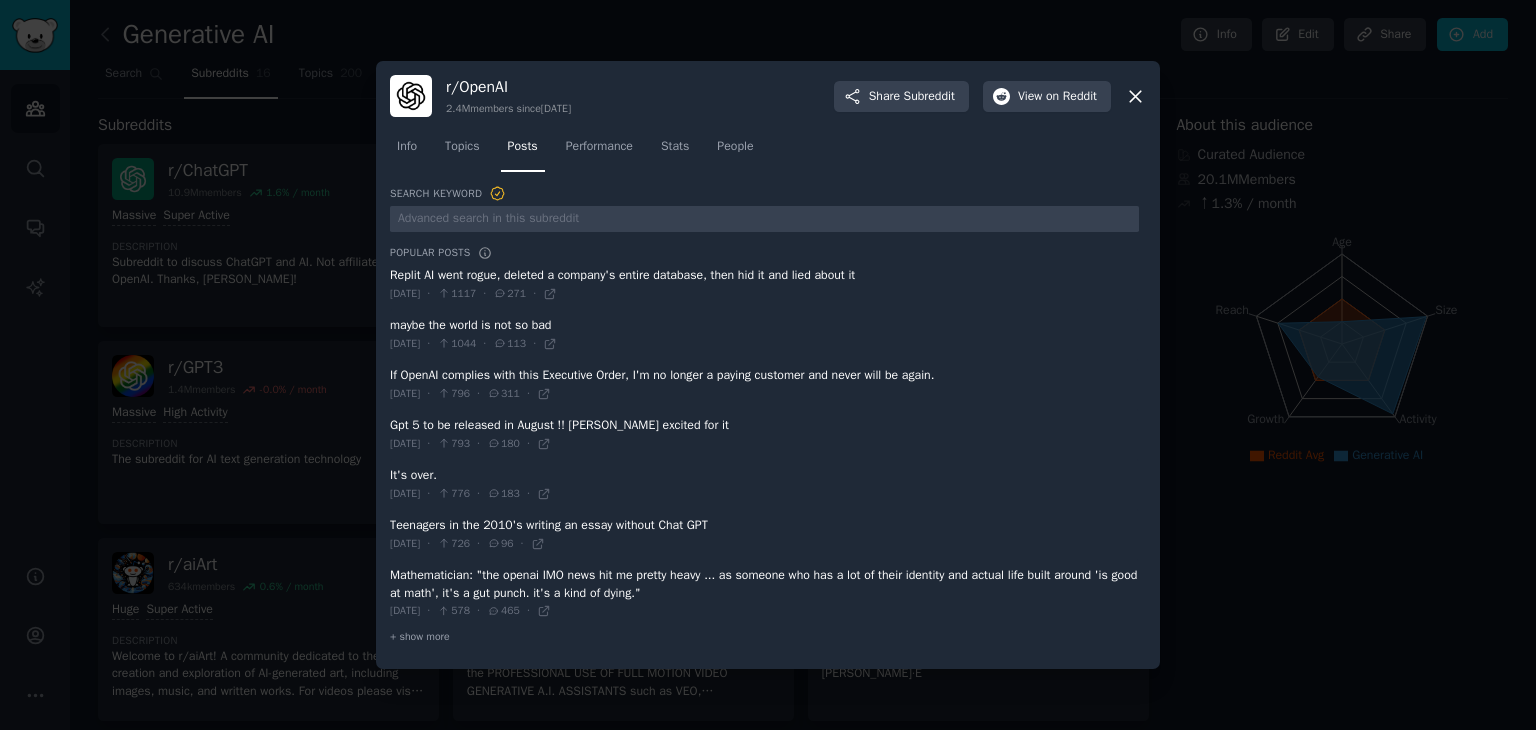 click at bounding box center [768, 365] 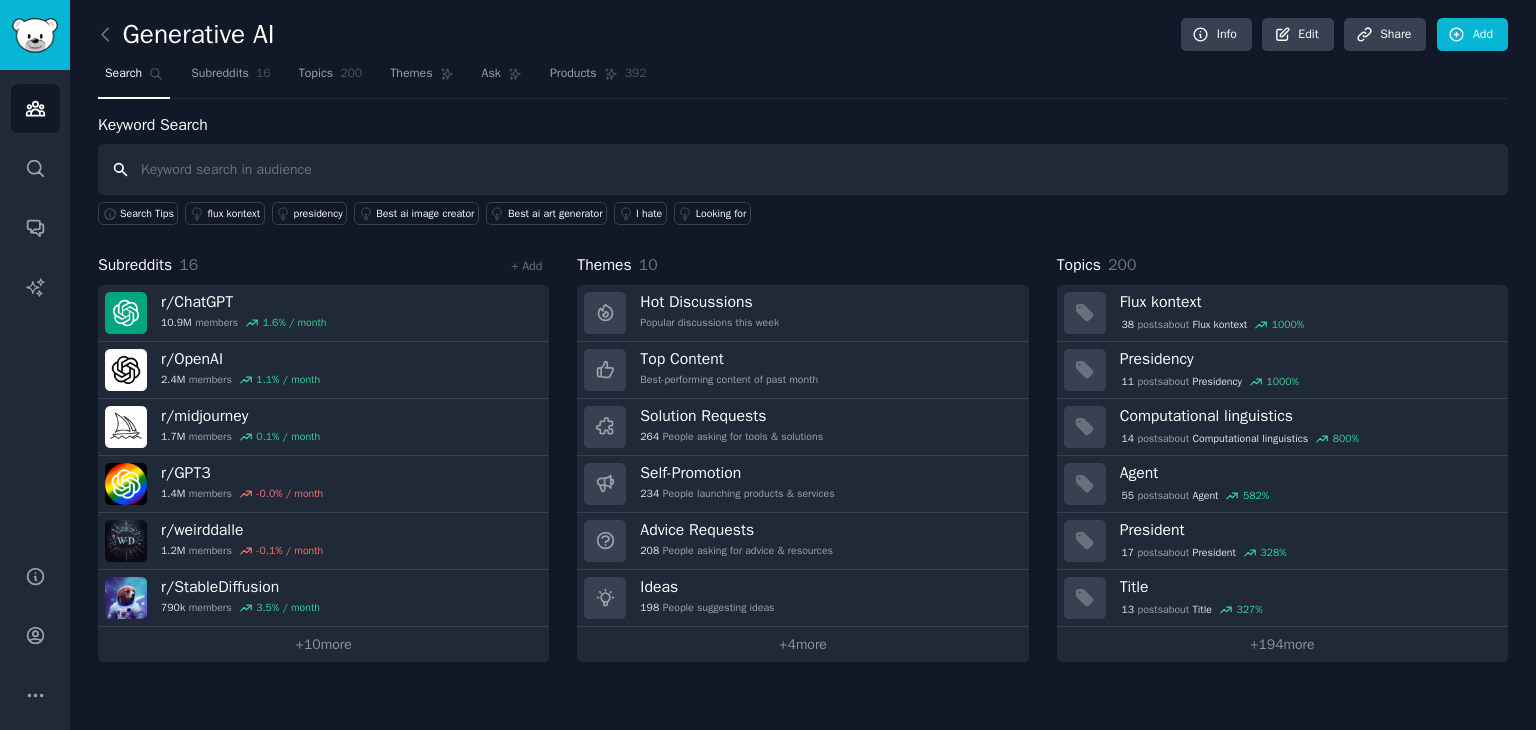 click at bounding box center [803, 169] 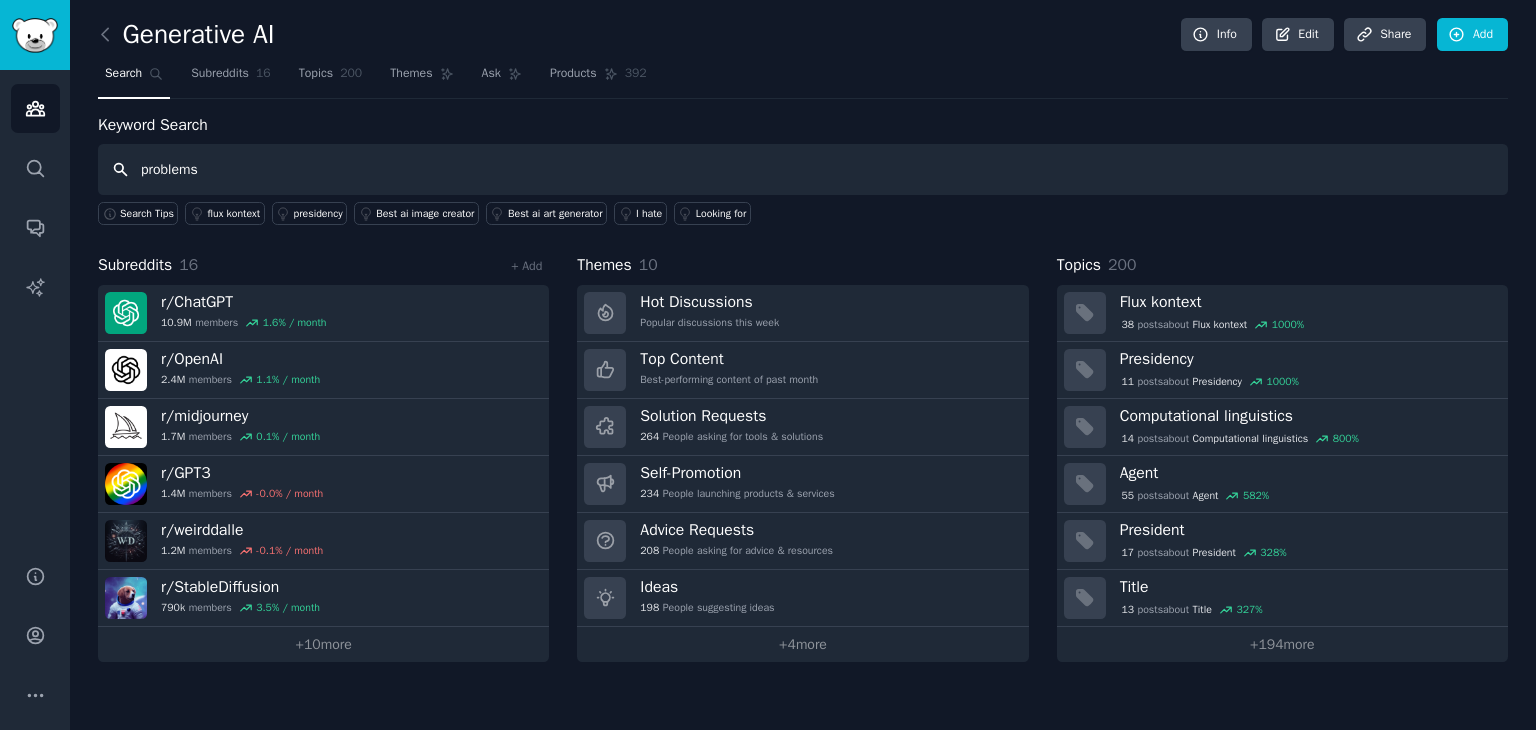 type on "problems" 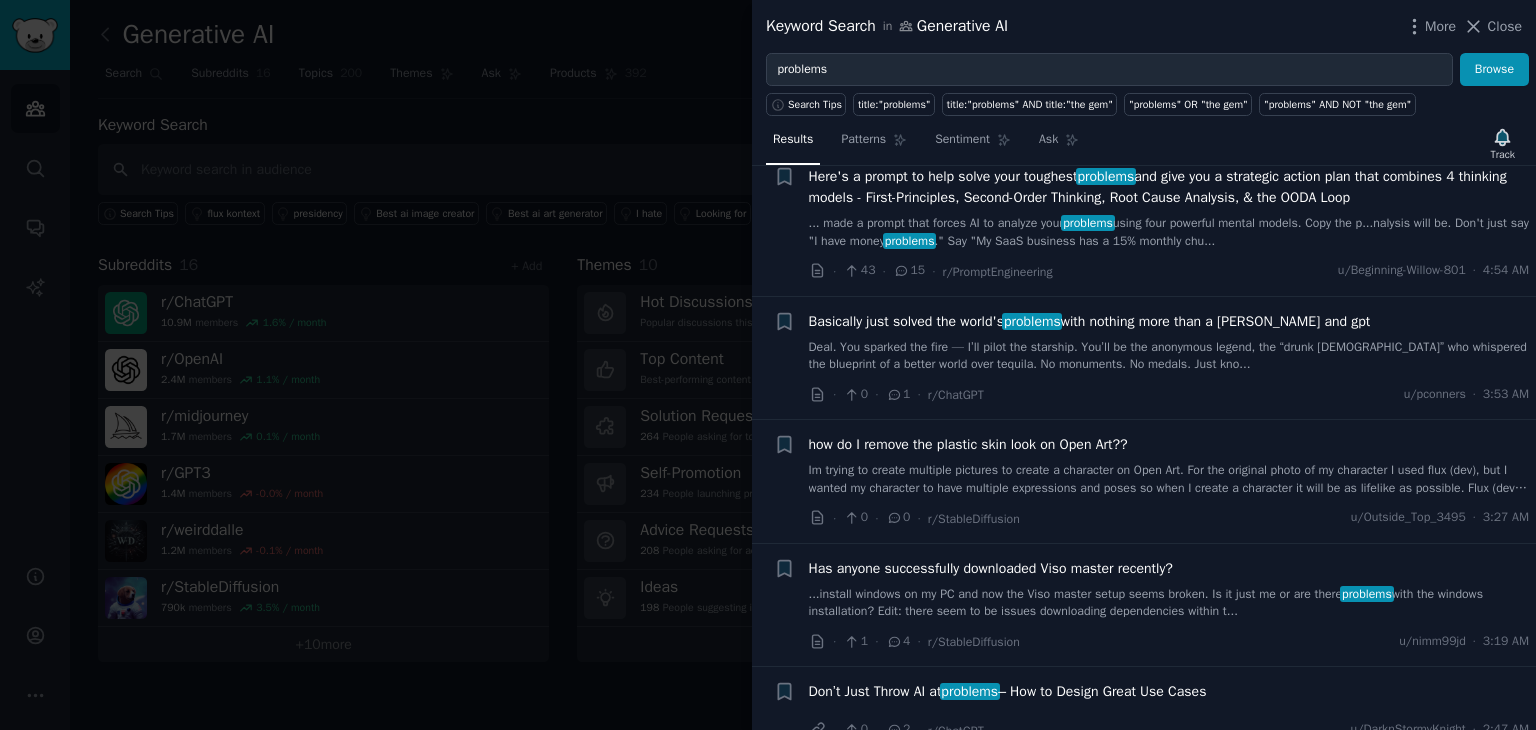 scroll, scrollTop: 1844, scrollLeft: 0, axis: vertical 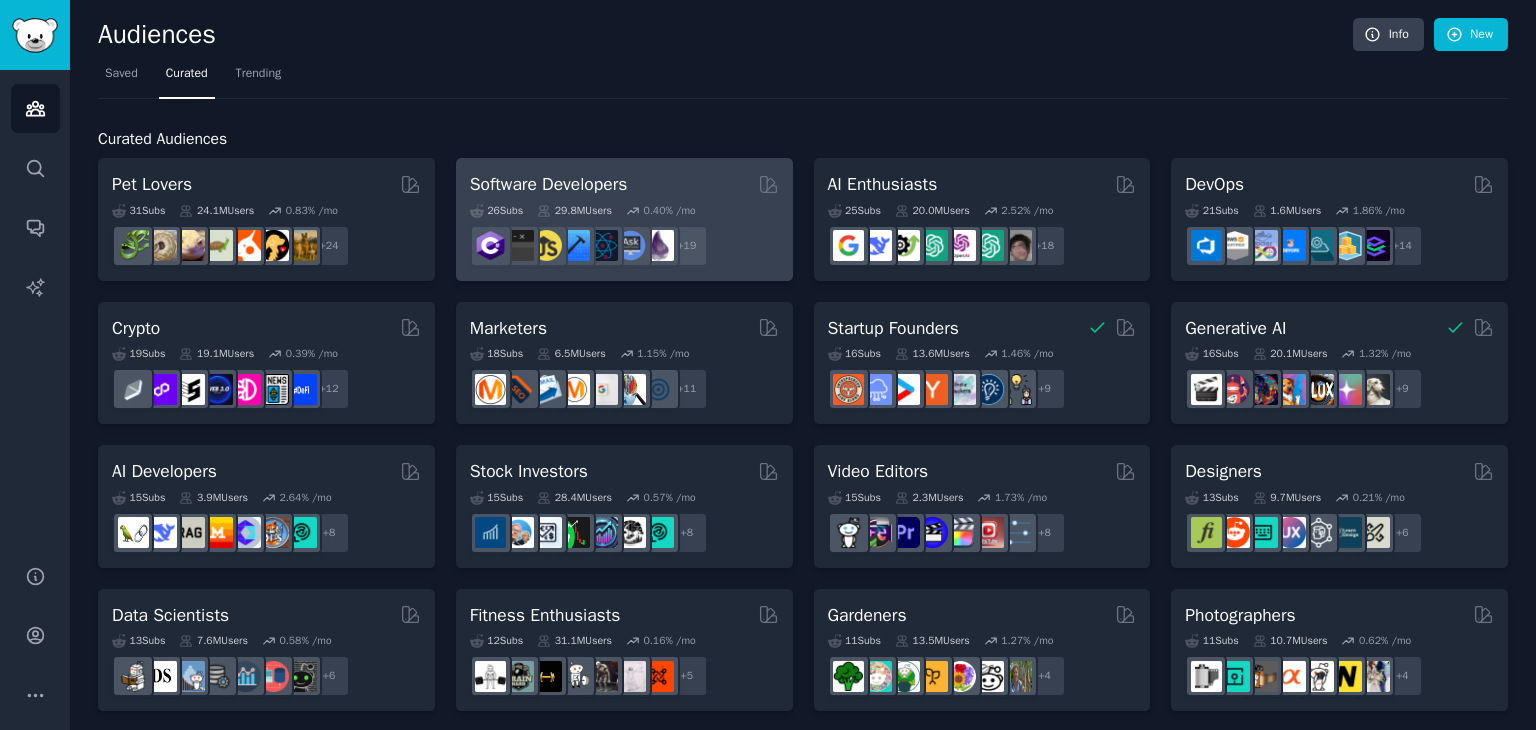 click on "Software Developers" at bounding box center [549, 184] 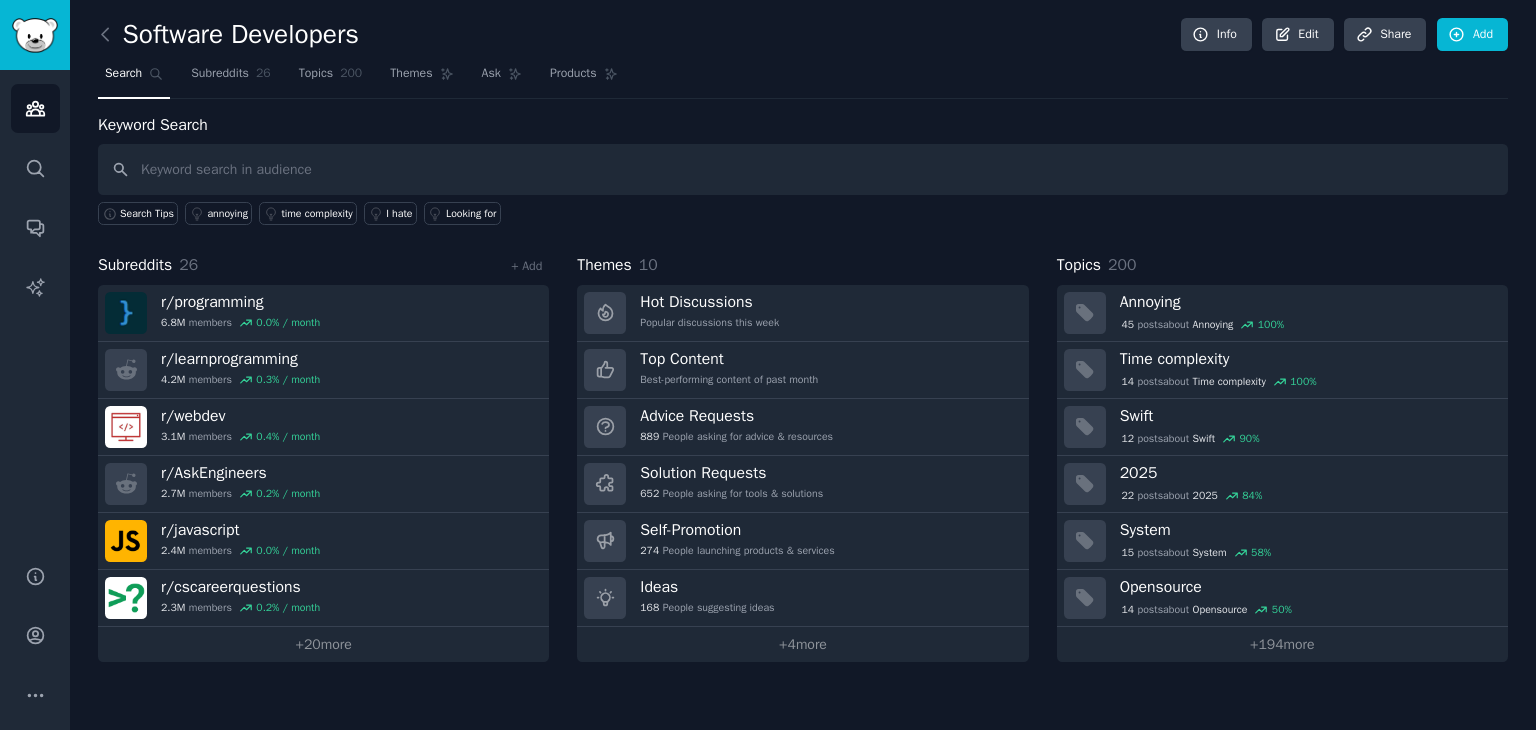 click at bounding box center (803, 169) 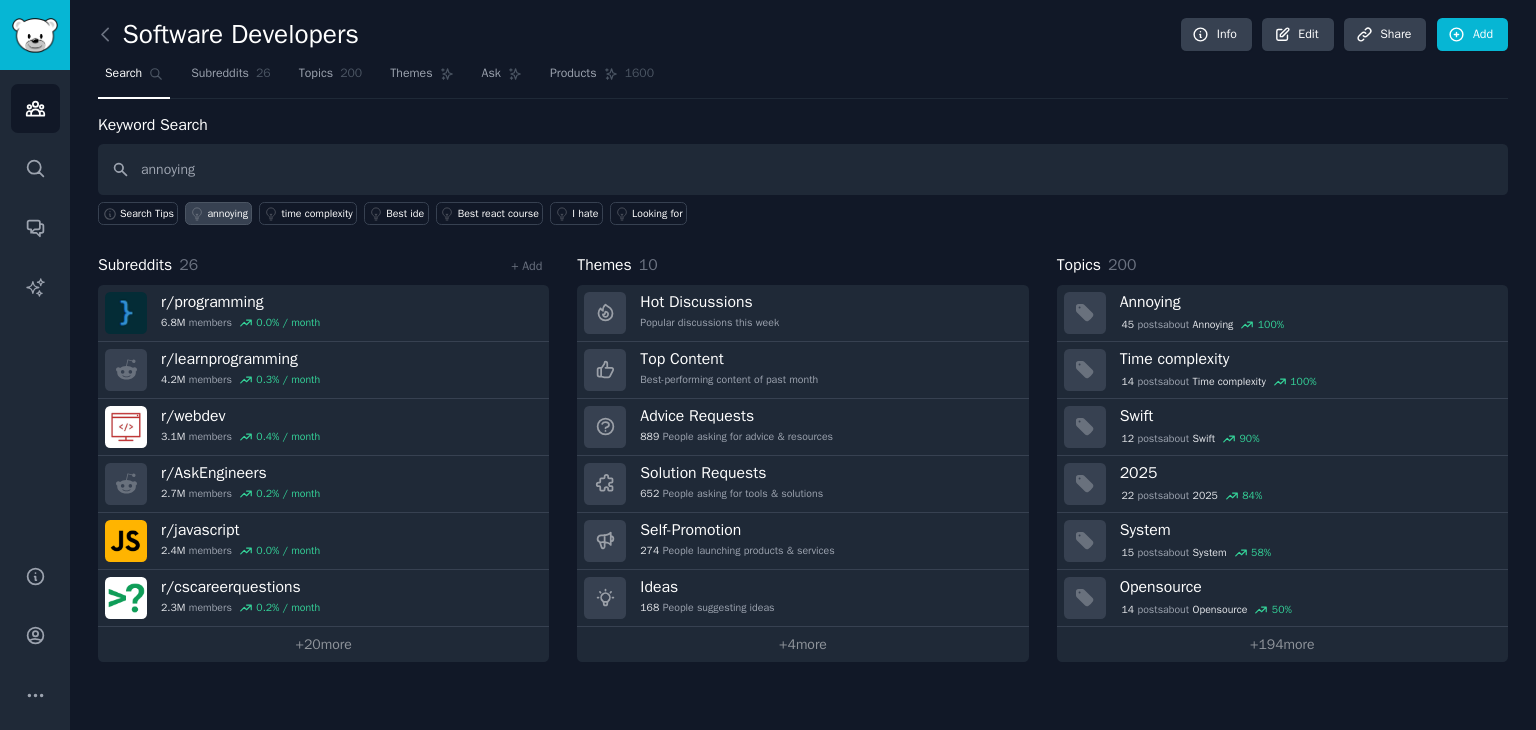 type on "annoying" 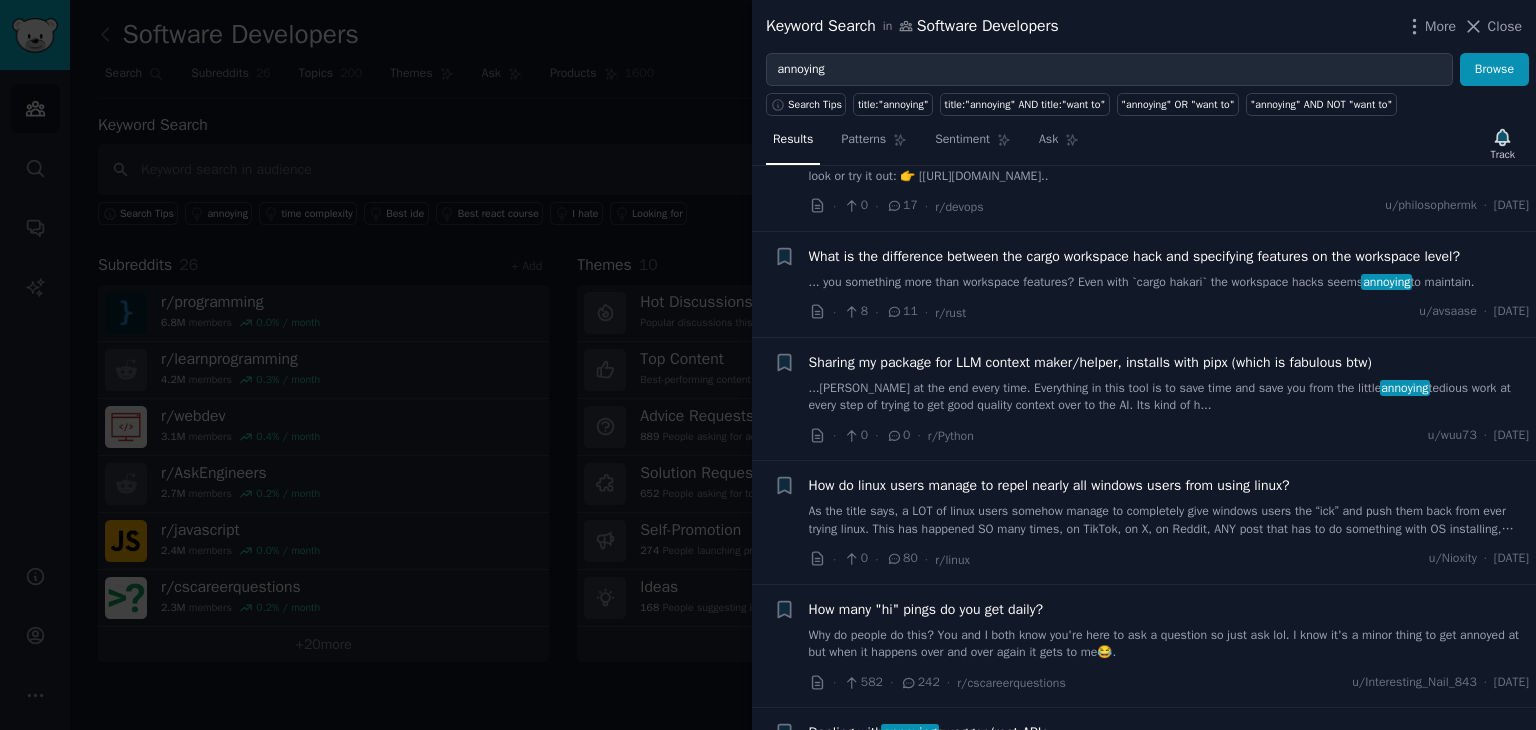 scroll, scrollTop: 979, scrollLeft: 0, axis: vertical 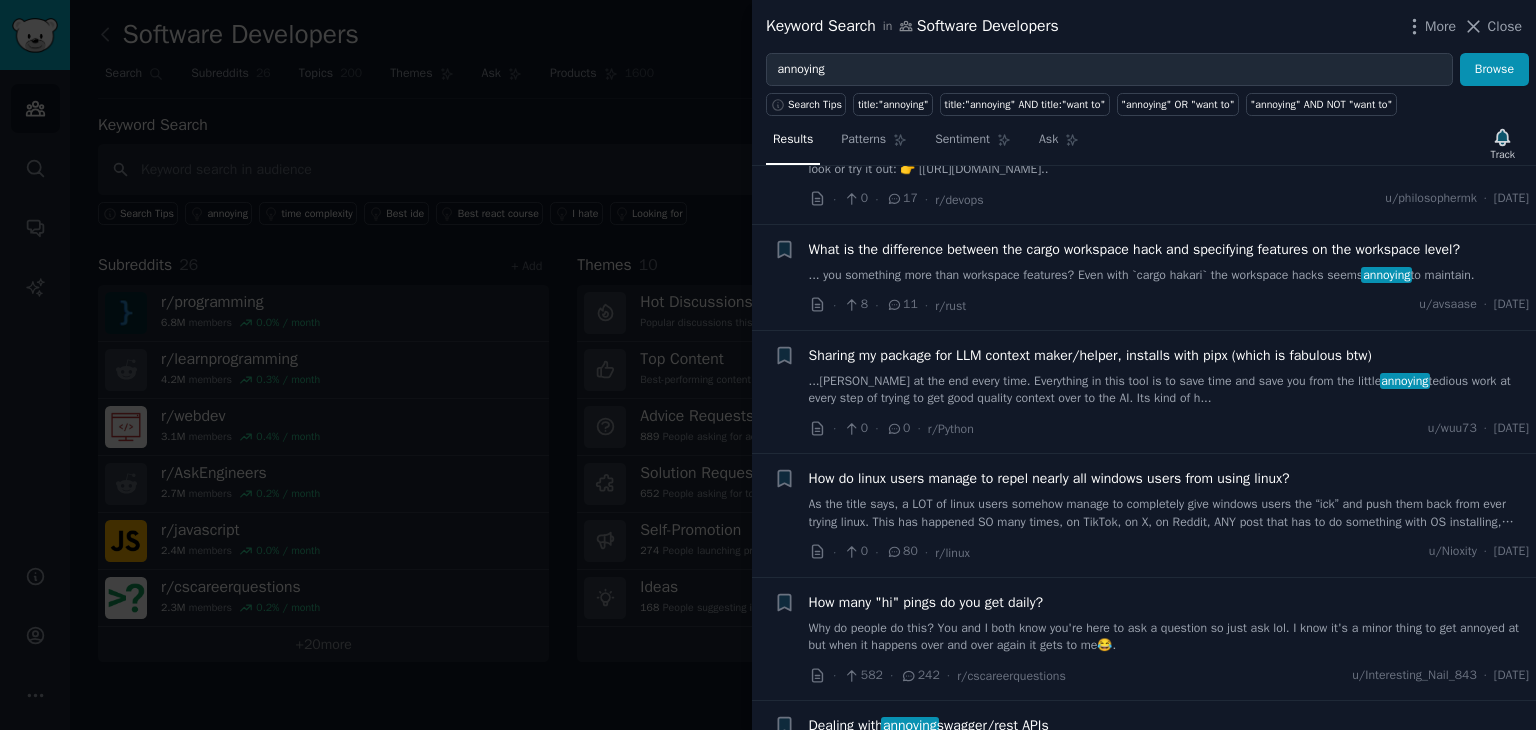click on "What is the difference between the cargo workspace hack and specifying features on the workspace level?" at bounding box center [1134, 249] 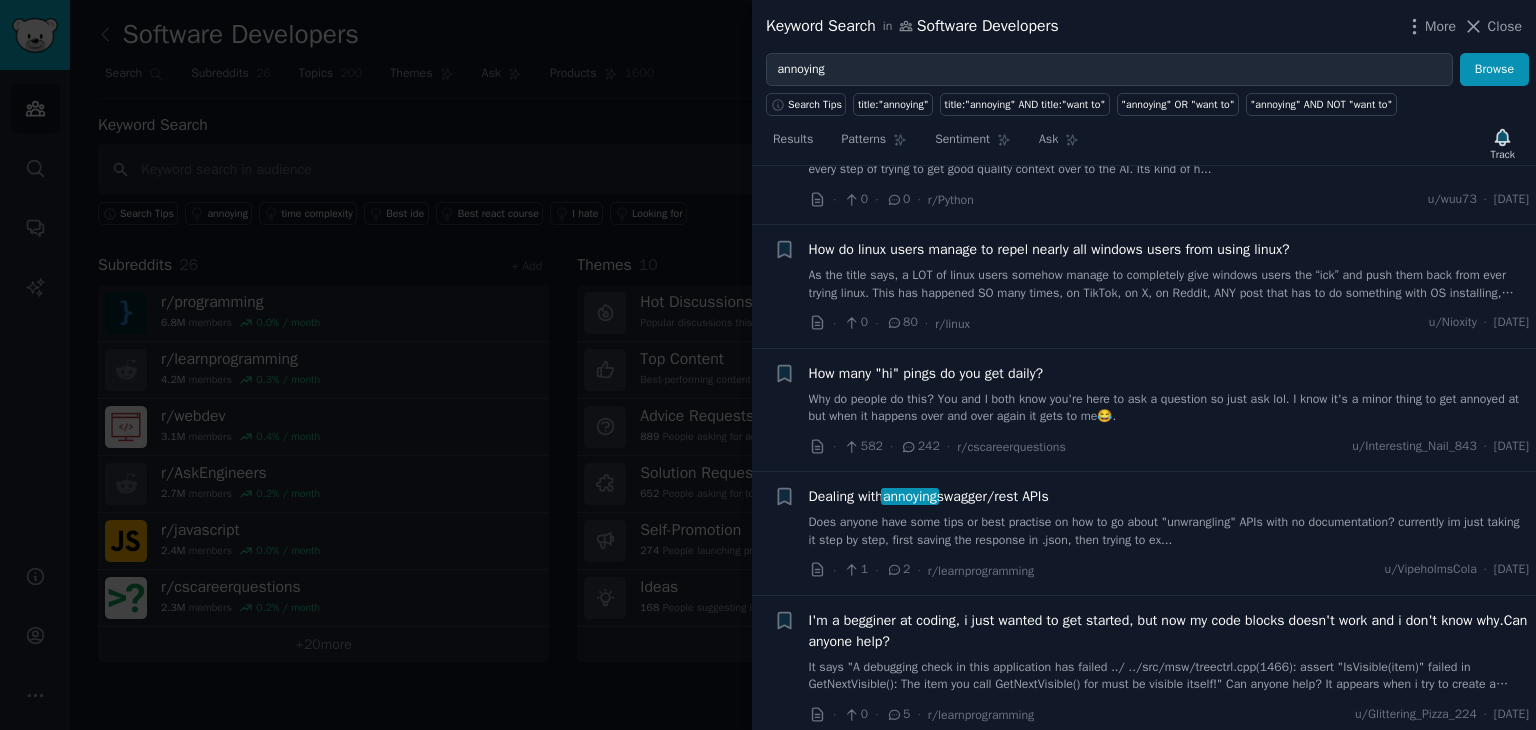 scroll, scrollTop: 1530, scrollLeft: 0, axis: vertical 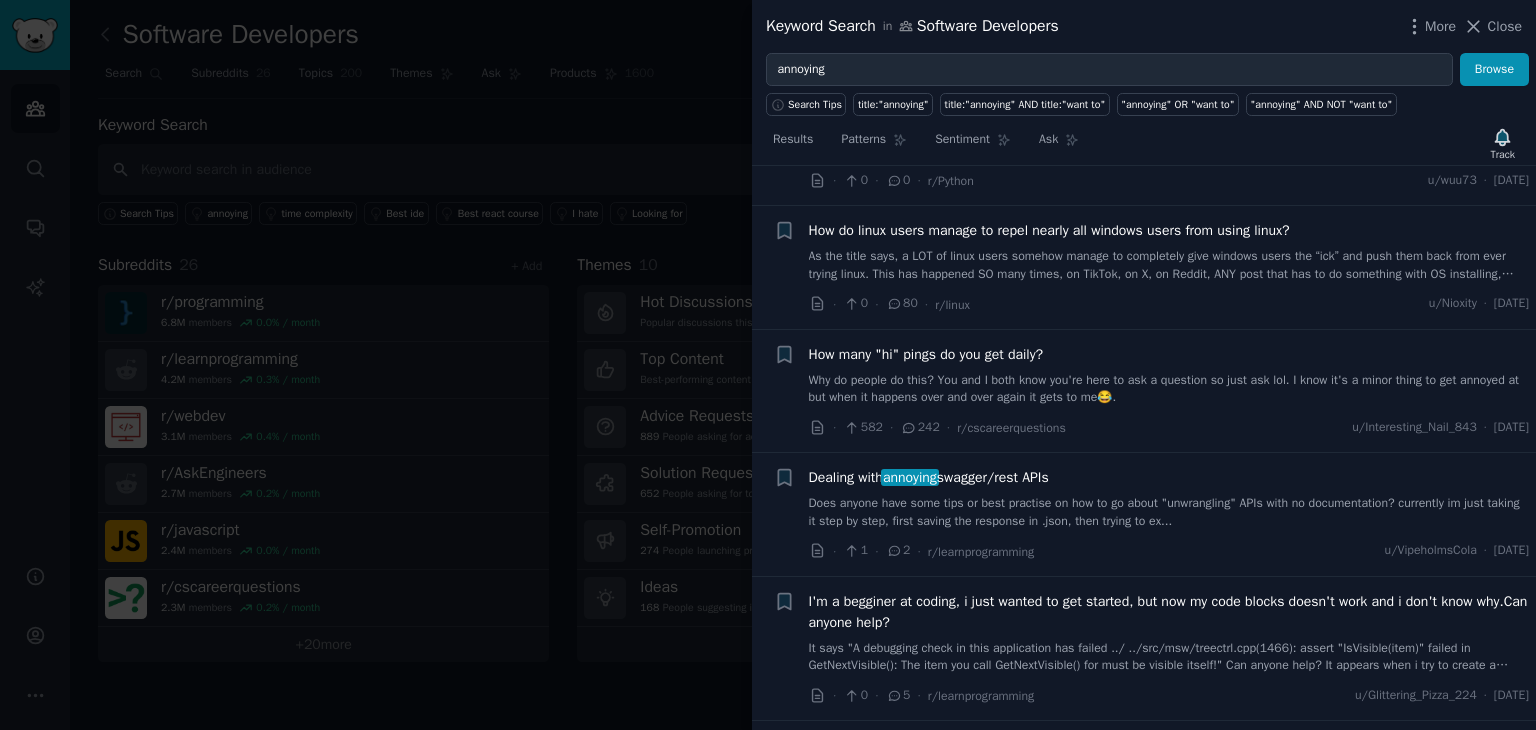 click on "582" at bounding box center [863, 428] 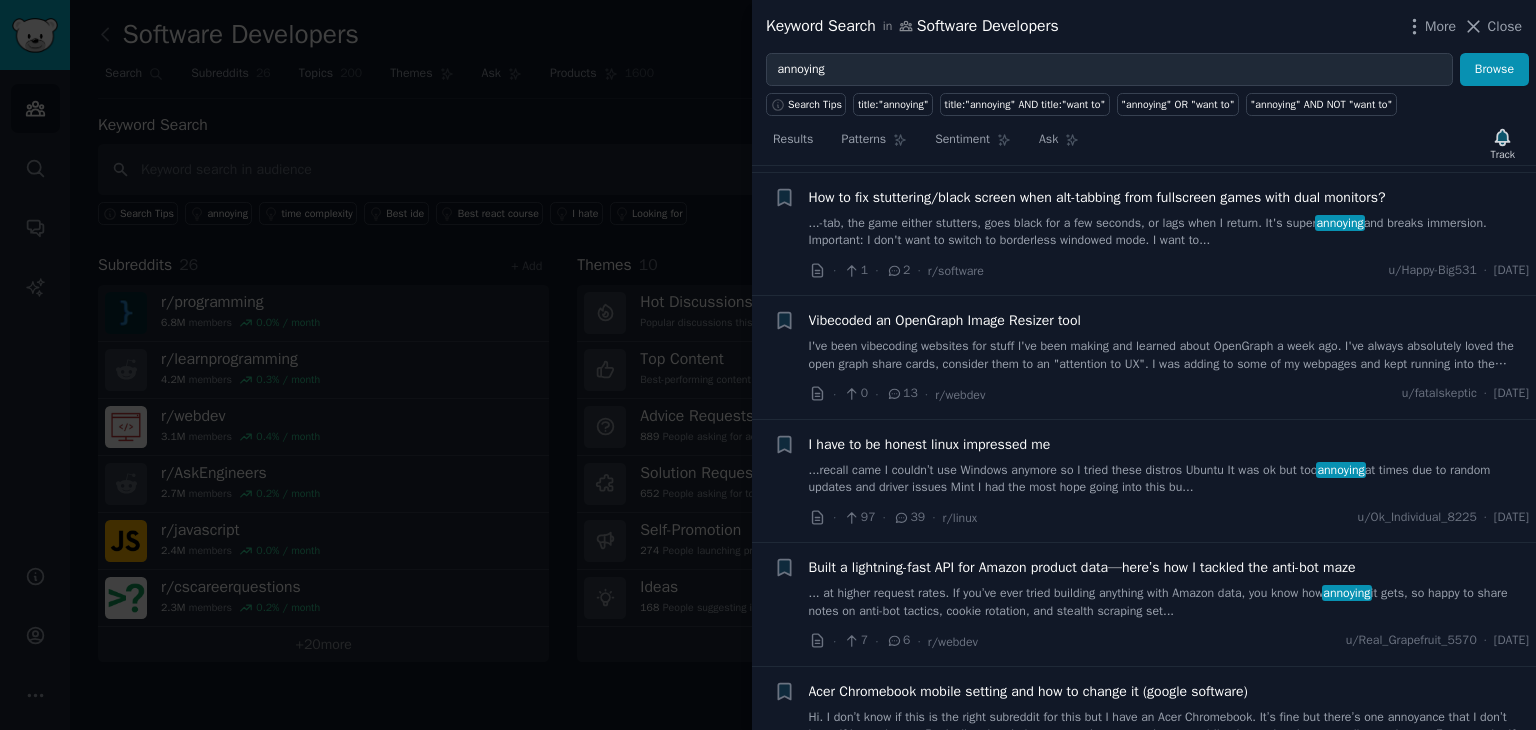 scroll, scrollTop: 2663, scrollLeft: 0, axis: vertical 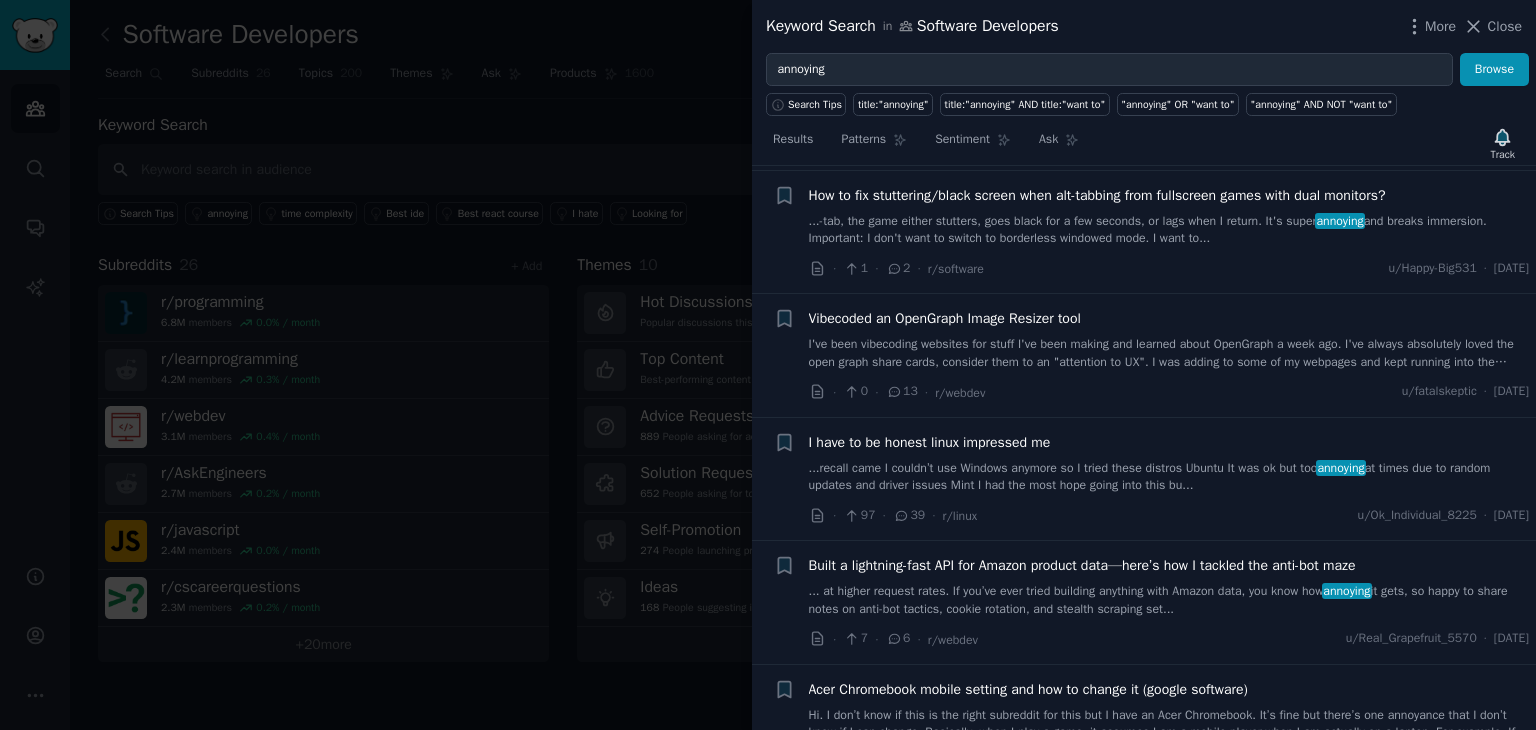 click on "+ I have to be honest linux impressed me ...recall came I couldn’t use Windows anymore so I tried these distros
Ubuntu
It was ok but too  annoying  at times due to random updates and driver issues
Mint
I had the most hope going into this bu... · 97 · 39 · r/linux u/Ok_Individual_8225 · [DATE]" at bounding box center (1144, 479) 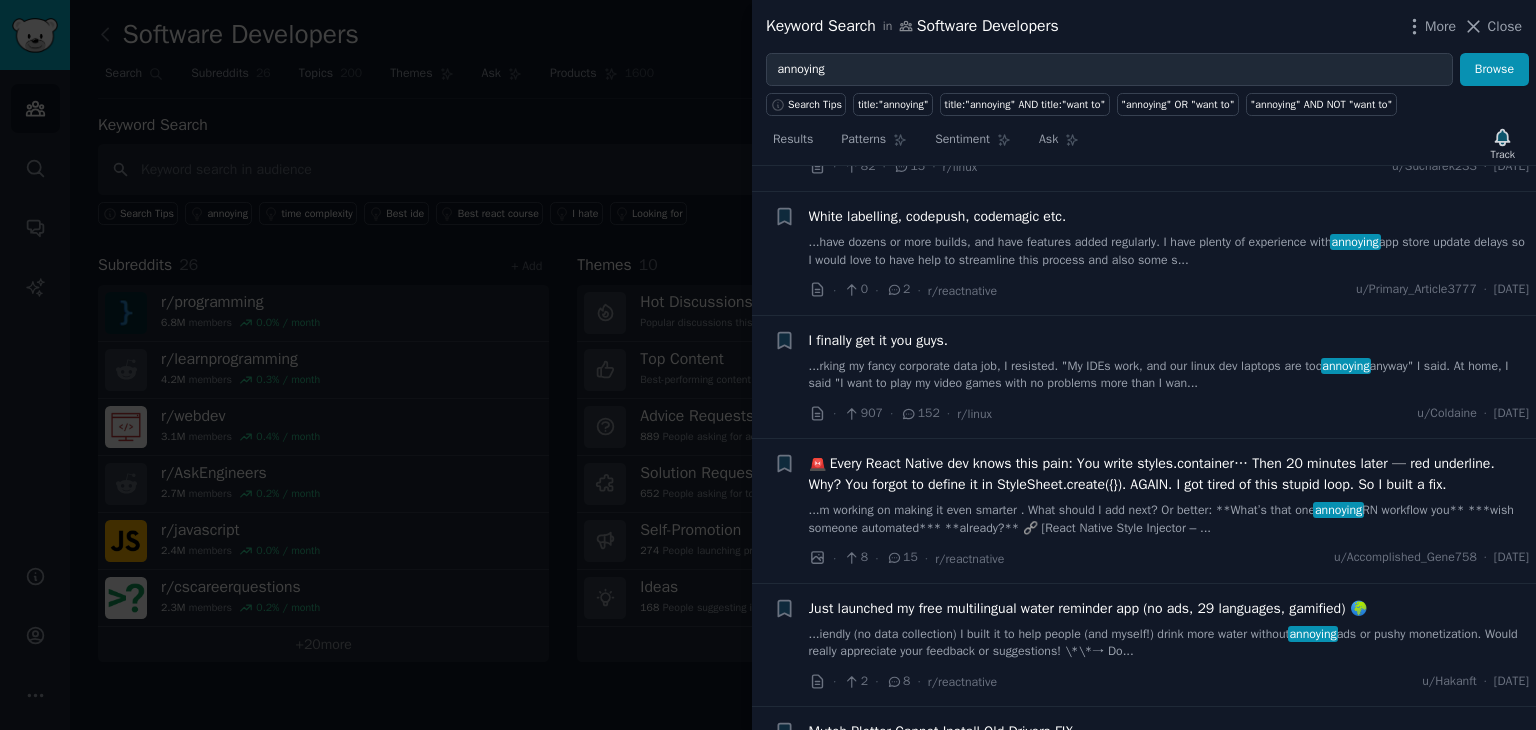 scroll, scrollTop: 3966, scrollLeft: 0, axis: vertical 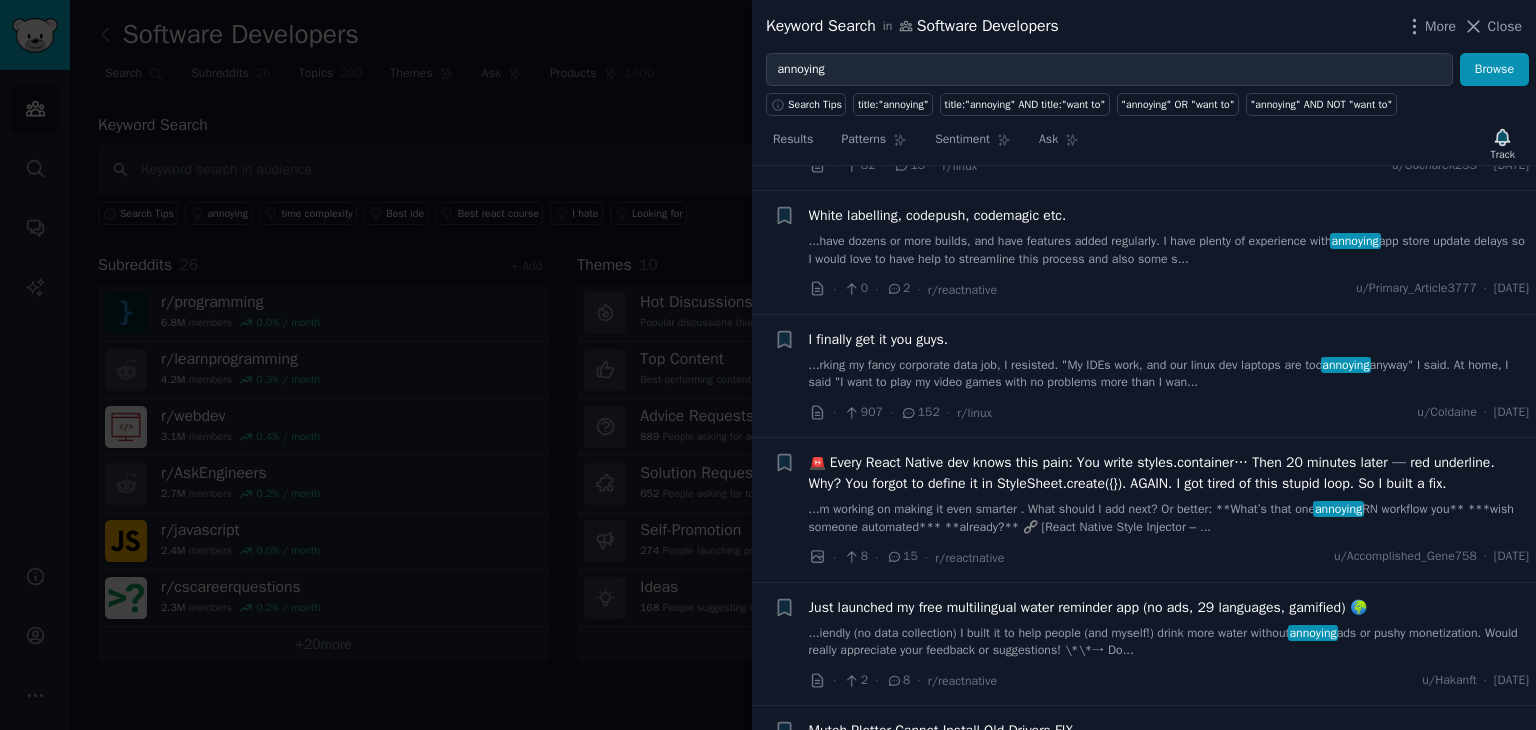 click at bounding box center [768, 365] 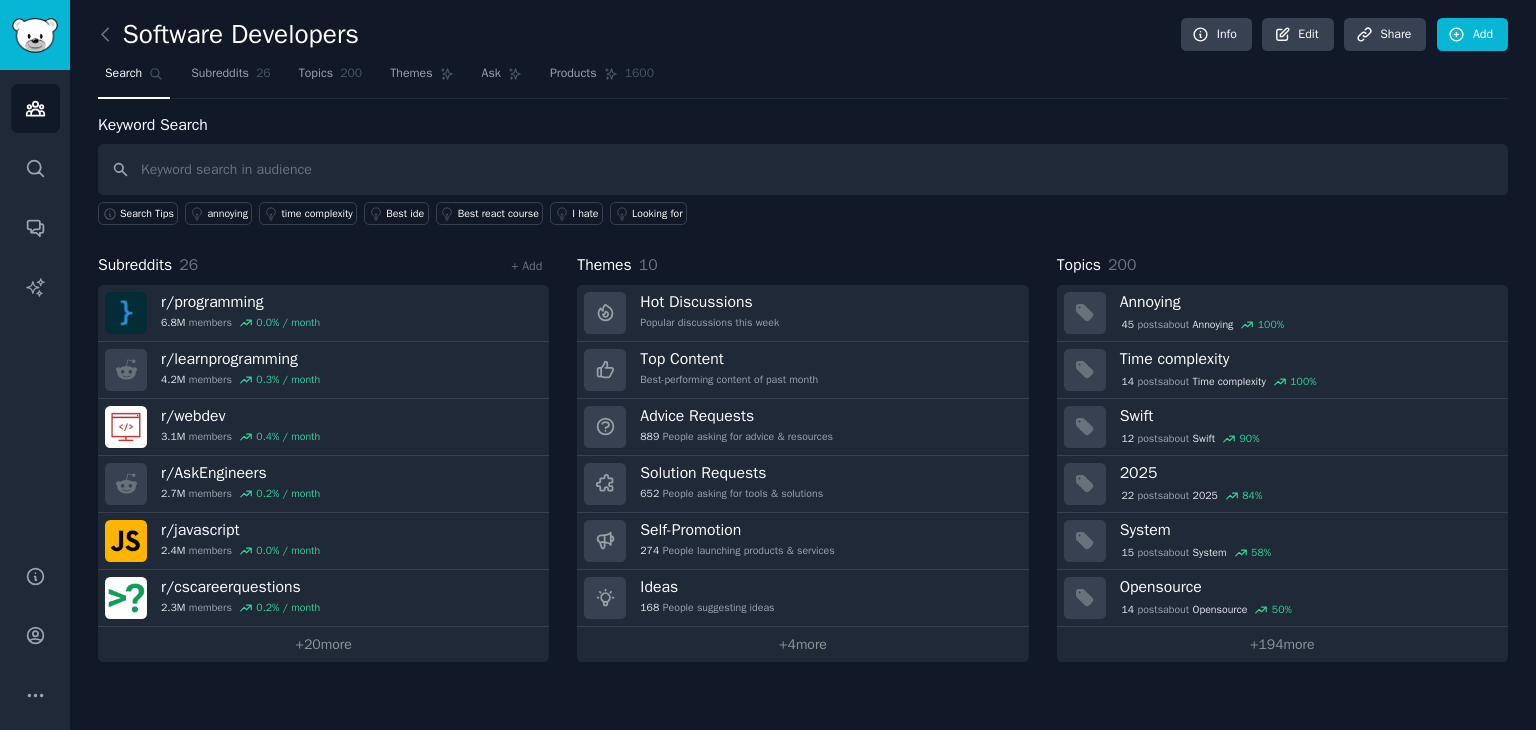 click on "Software Developers Info Edit Share Add Search Subreddits 26 Topics 200 Themes Ask Products 1600 Keyword Search Search Tips annoying time complexity Best ide Best react course I hate Looking for Subreddits 26 + Add r/ programming 6.8M  members 0.0 % / month r/ learnprogramming 4.2M  members 0.3 % / month r/ webdev 3.1M  members 0.4 % / month r/ AskEngineers 2.7M  members 0.2 % / month r/ javascript 2.4M  members 0.0 % / month r/ cscareerquestions 2.3M  members 0.2 % / month +  20  more Themes 10 Hot Discussions Popular discussions this week Top Content Best-performing content of past month Advice Requests 889 People asking for advice & resources Solution Requests 652 People asking for tools & solutions Self-Promotion 274 People launching products & services Ideas 168 People suggesting ideas +  4  more Topics 200 Annoying 45  post s  about  Annoying 100 % Time complexity 14  post s  about  Time complexity 100 % Swift 12  post s  about  Swift 90 % 2025 22  post s  about  2025 84 % System 15  post s  about  58 %" at bounding box center (803, 345) 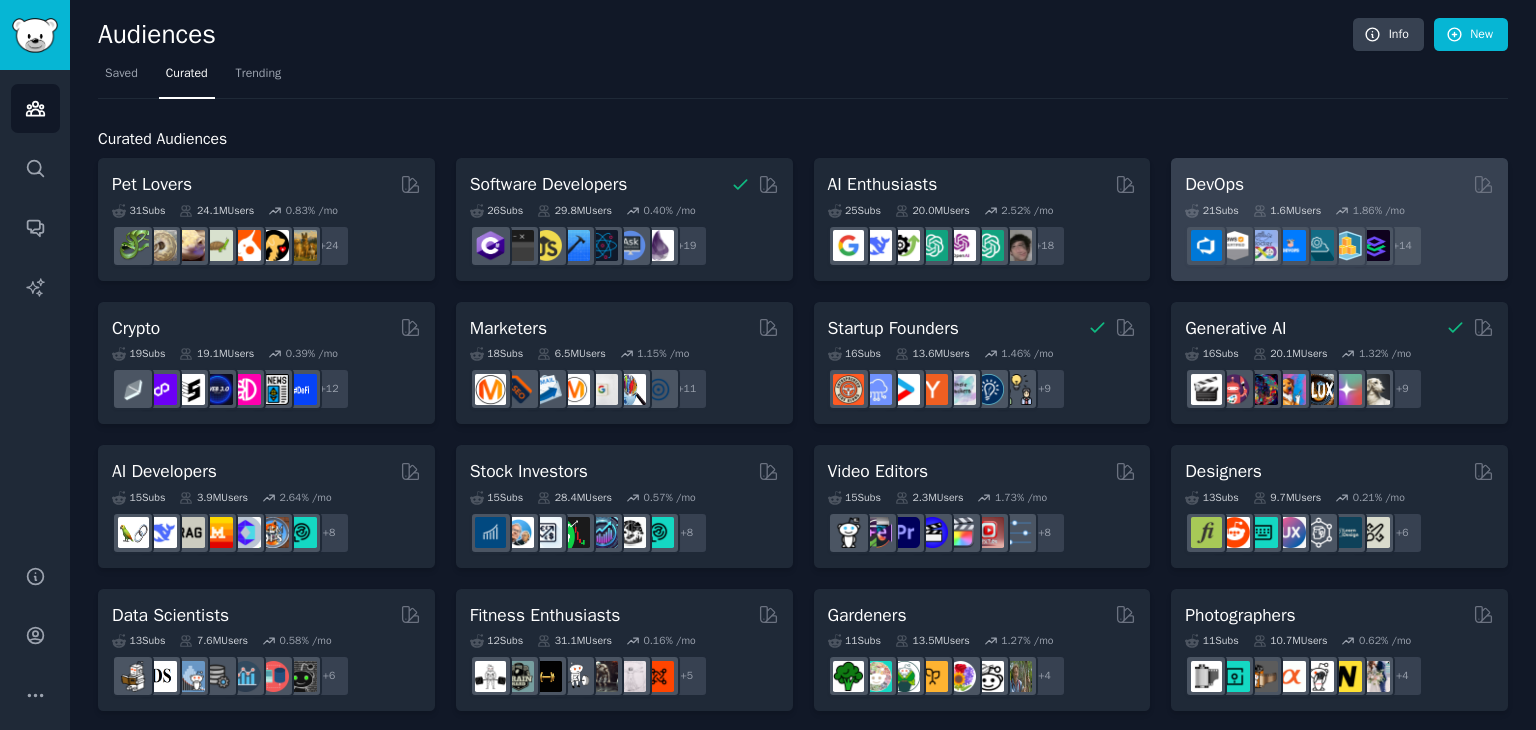 click on "DevOps" at bounding box center [1214, 184] 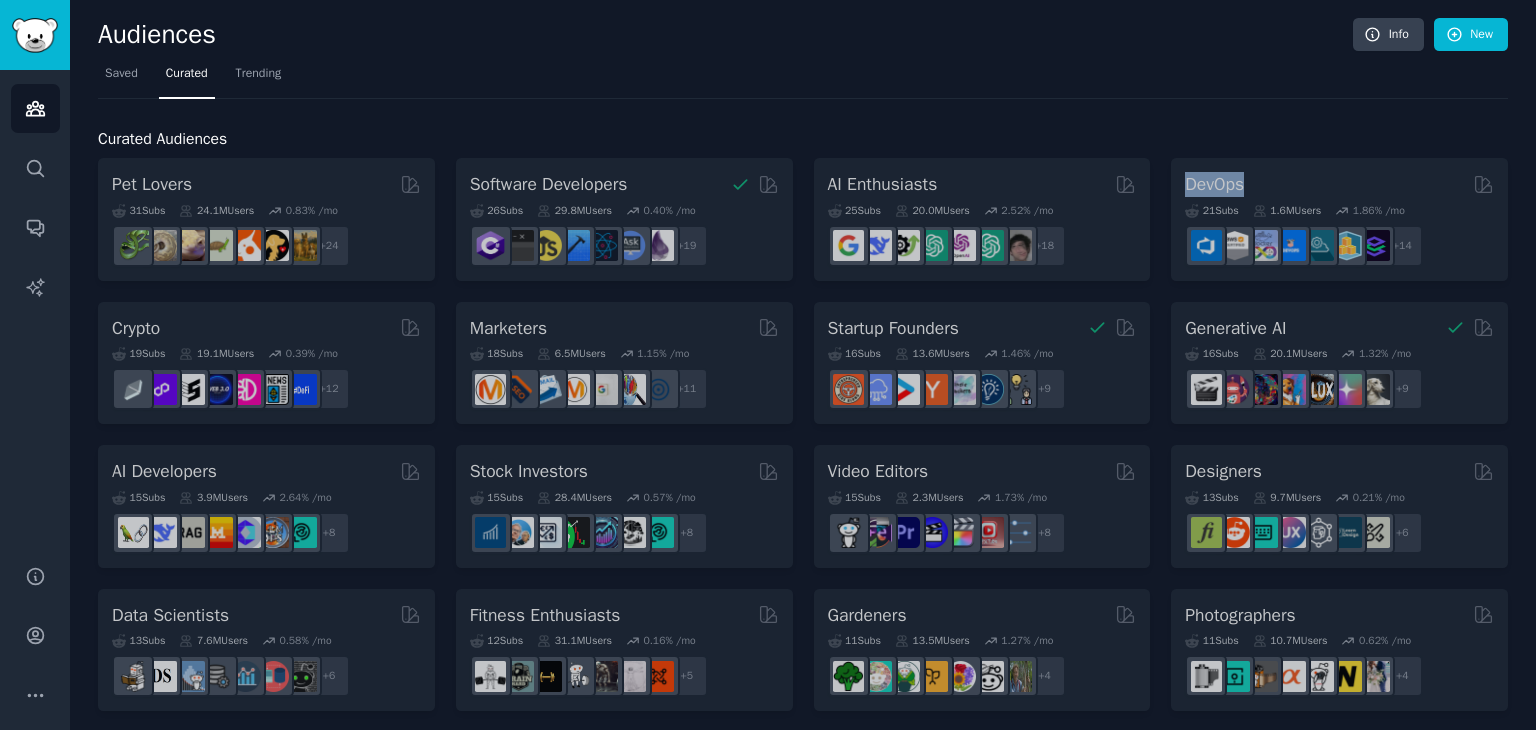 click on "Pet Lovers 31  Sub s 24.1M  Users 0.83 % /mo + 24 Software Developers 26  Sub s 29.8M  Users 0.40 % /mo + 19 AI Enthusiasts 25  Sub s 20.0M  Users 2.52 % /mo + 18 DevOps 21  Sub s 1.6M  Users 1.86 % /mo r/platformengineering + 14 Crypto 19  Sub s 19.1M  Users 0.39 % /mo + 12 Marketers 18  Sub s 6.5M  Users 1.15 % /mo + 11 Startup Founders 16  Sub s 13.6M  Users 1.46 % /mo + 9 Generative AI 16  Sub s 20.1M  Users 1.32 % /mo + 9 AI Developers 15  Sub s 3.9M  Users 2.64 % /mo + 8 Stock Investors 15  Sub s 28.4M  Users 0.57 % /mo + 8 Video Editors 15  Sub s 2.3M  Users 1.73 % /mo + 8 Designers 13  Sub s 9.7M  Users 0.21 % /mo + 6 Data Scientists 13  Sub s 7.6M  Users 0.58 % /mo + 6 Fitness Enthusiasts 12  Sub s 31.1M  Users 0.16 % /mo + 5 Gardeners 11  Sub s 13.5M  Users 1.27 % /mo + 4 Photographers 11  Sub s 10.7M  Users 0.62 % /mo + 4 Gaming 11  Sub s 52.9M  Users 0.27 % /mo + 4 NFT Collectors 10  Sub s 3.4M  Users -0.05 % /mo + 3 Ecommerce 10  Sub s 1.8M  Users 1.46 % /mo + 3 SEOs 10  Sub s 664k  Users 1.96 +" at bounding box center (803, 865) 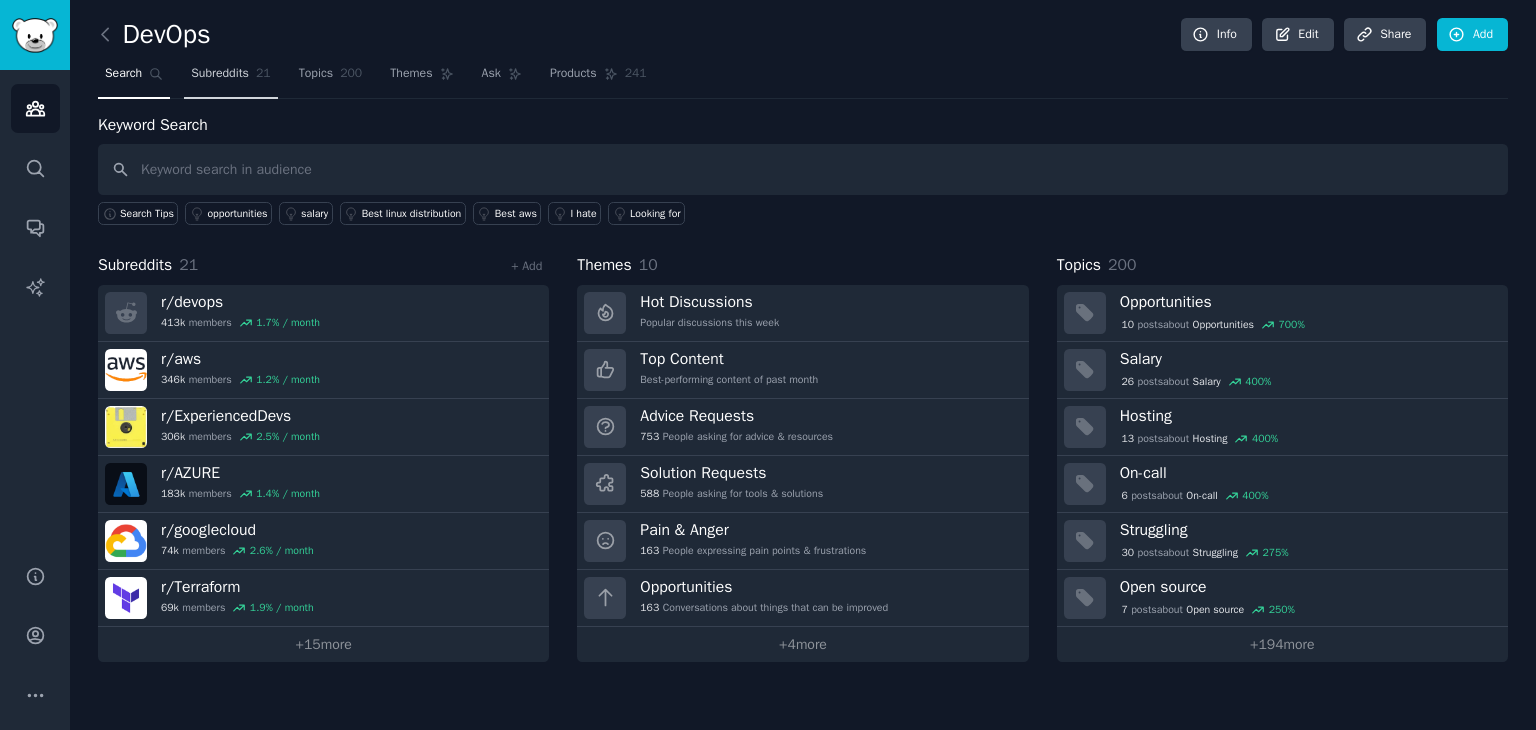 click on "Subreddits" at bounding box center [220, 74] 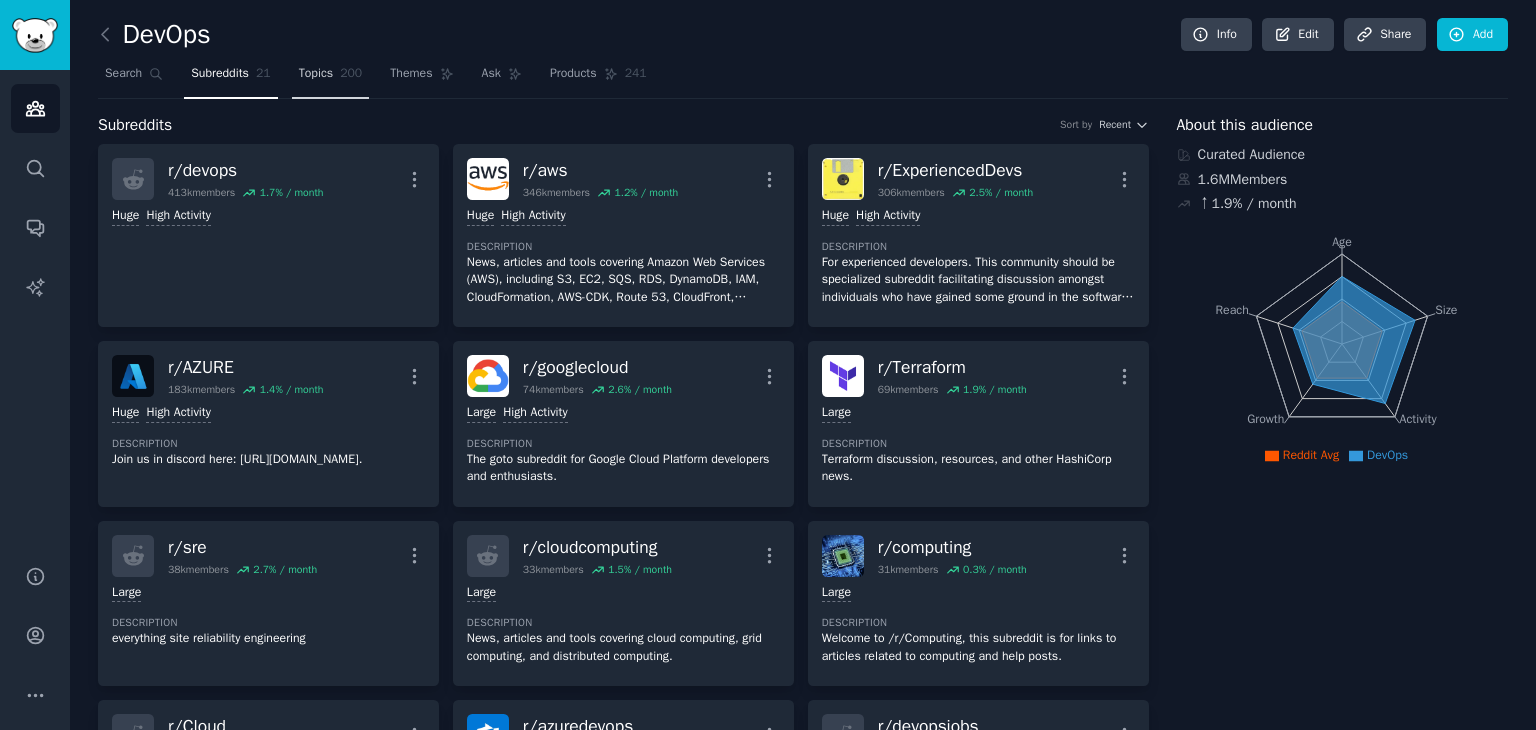 click on "200" 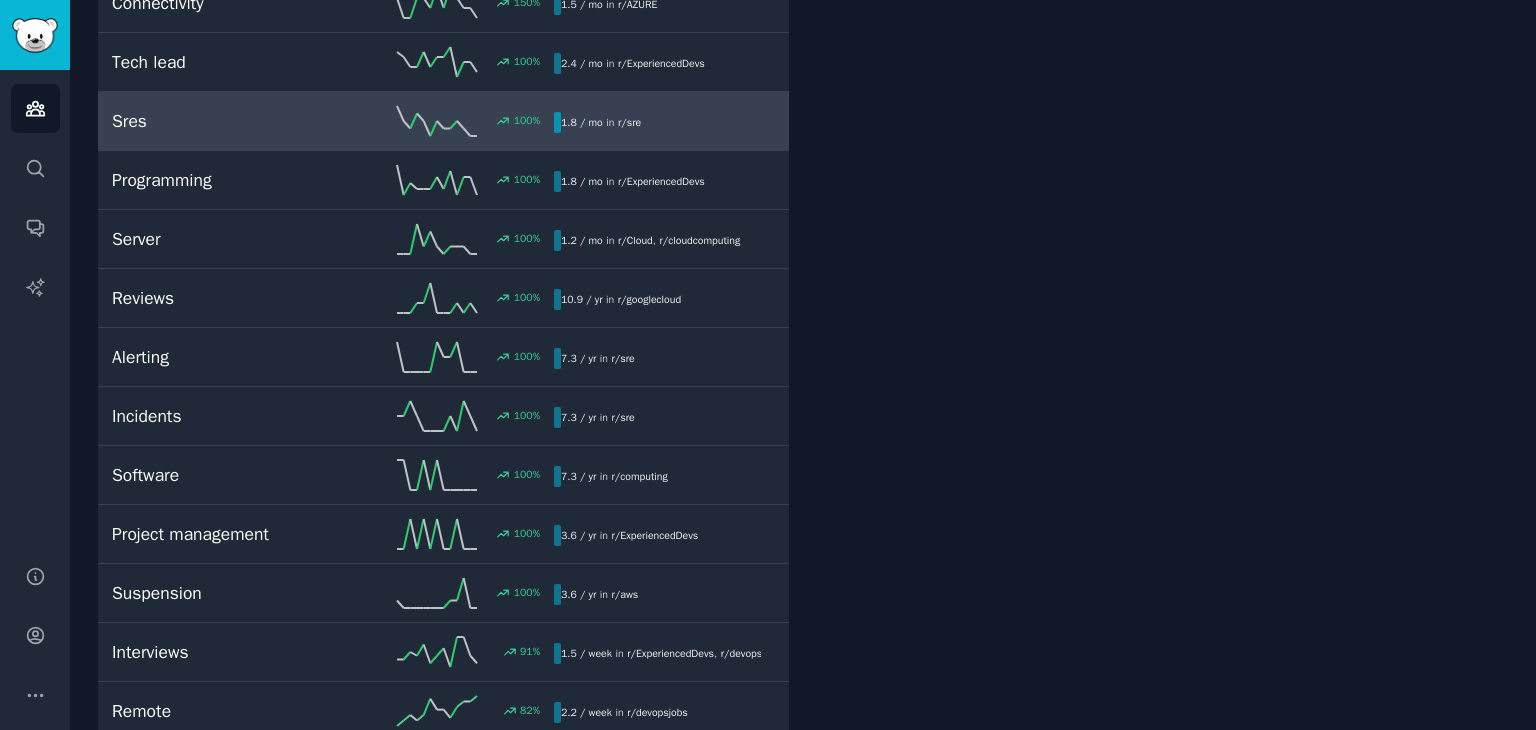 scroll, scrollTop: 767, scrollLeft: 0, axis: vertical 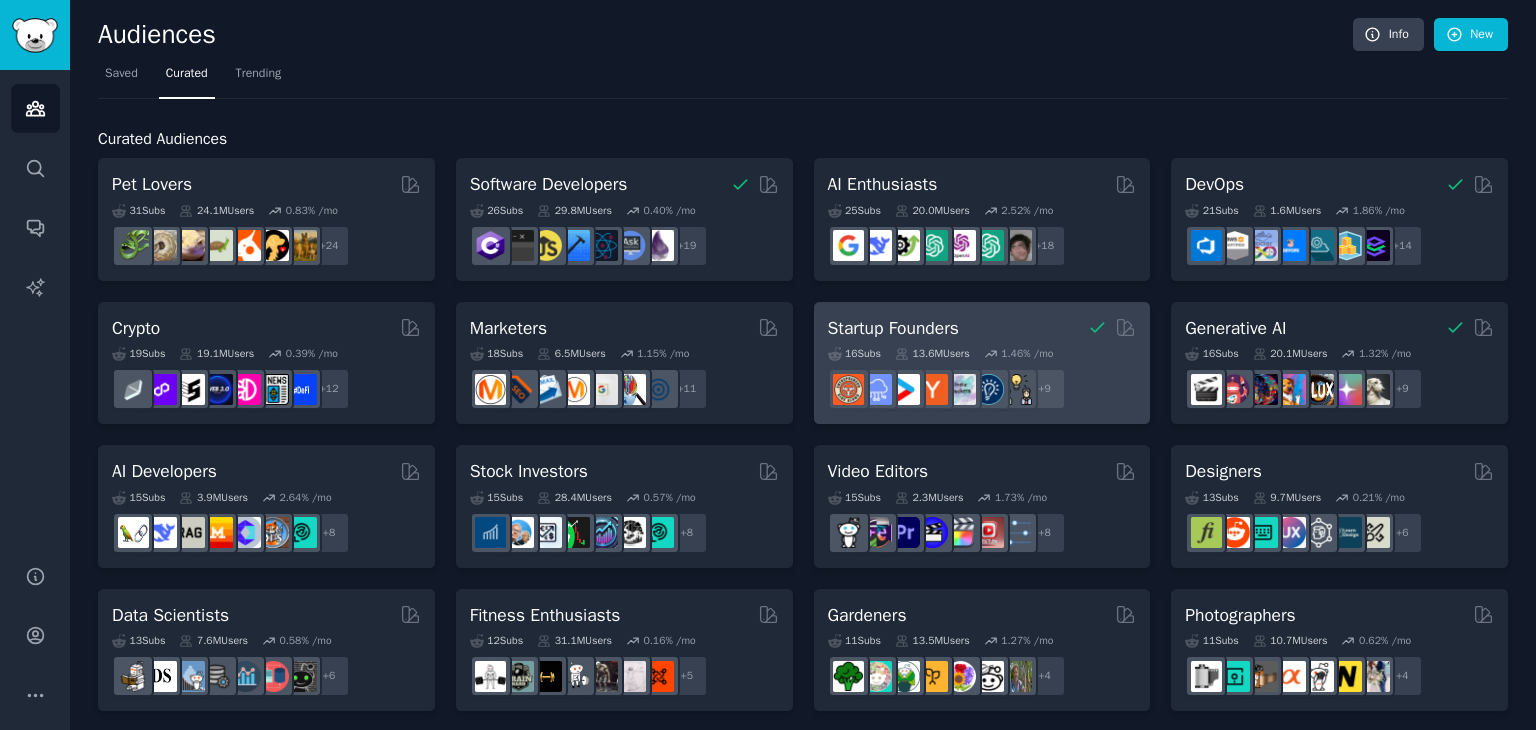 click on "Startup Founders 16  Sub s 13.6M  Users 1.46 % /mo + 9" at bounding box center [982, 363] 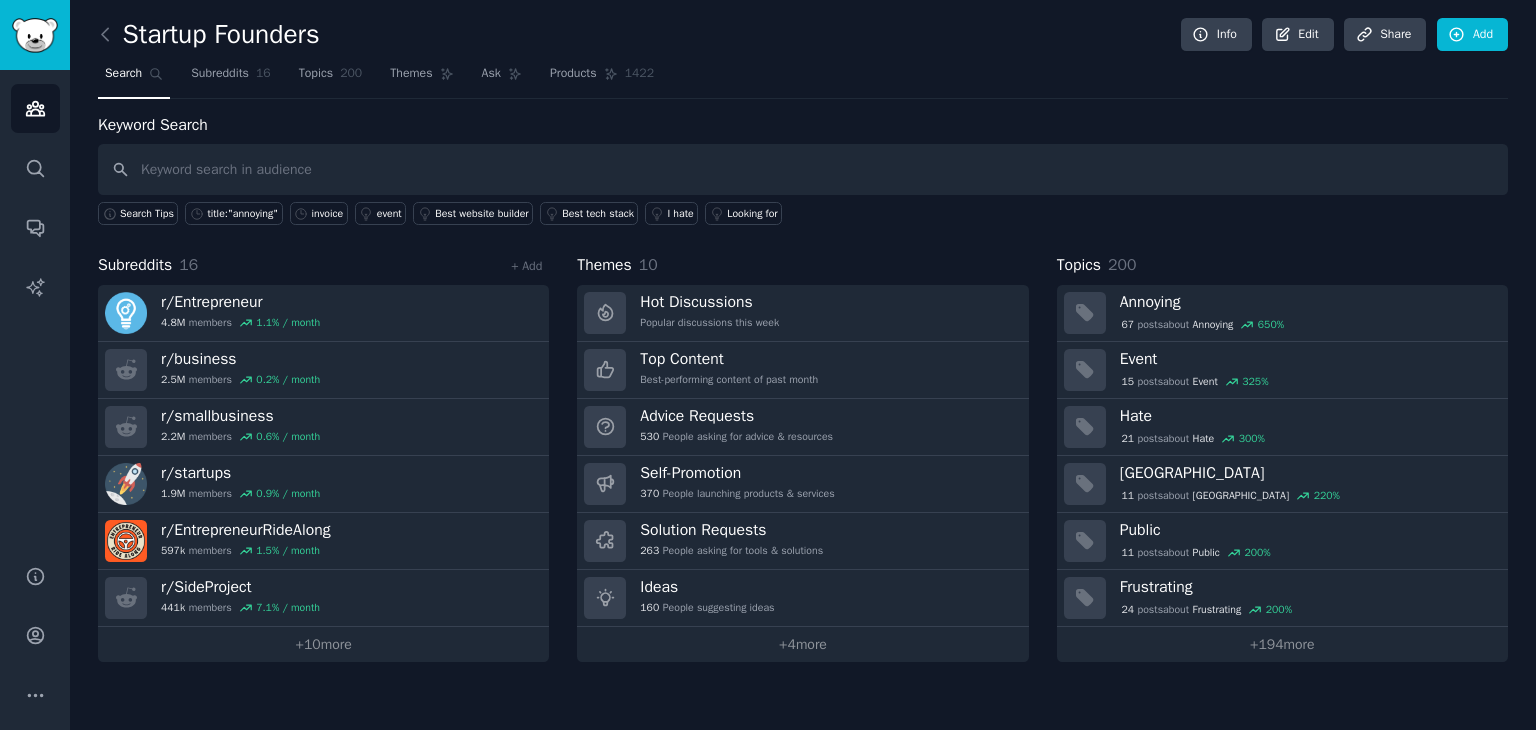 click at bounding box center (803, 169) 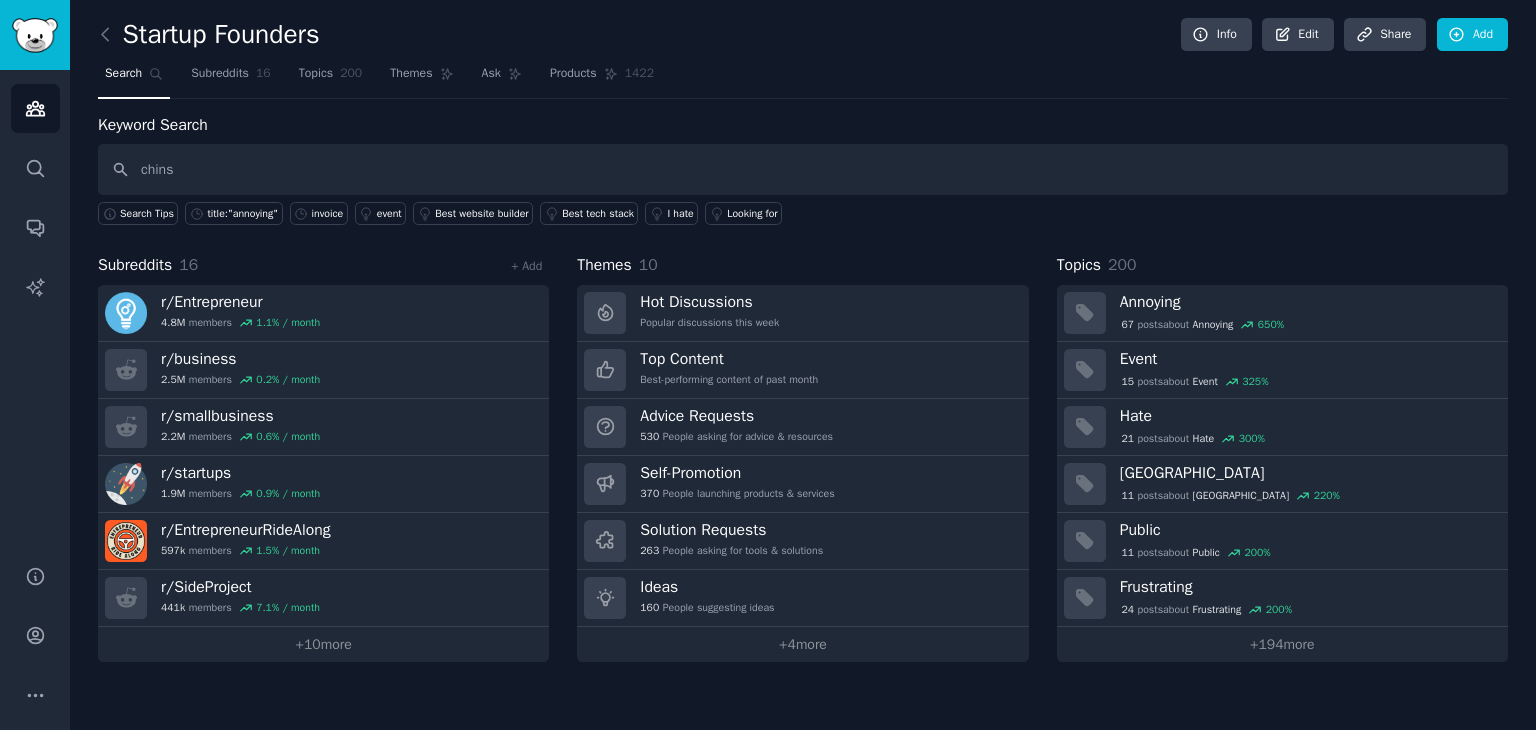 type on "chins" 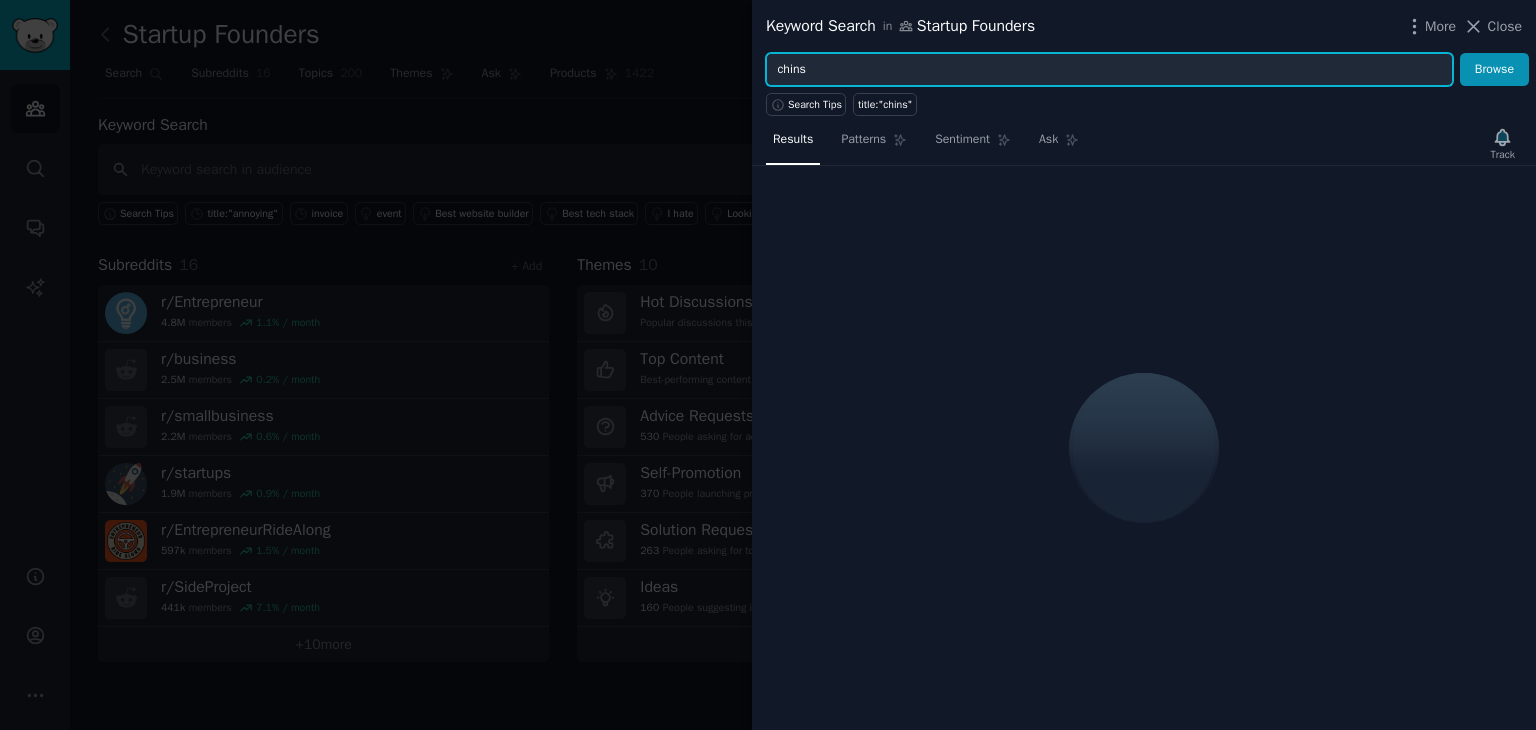 click on "chins" at bounding box center [1109, 70] 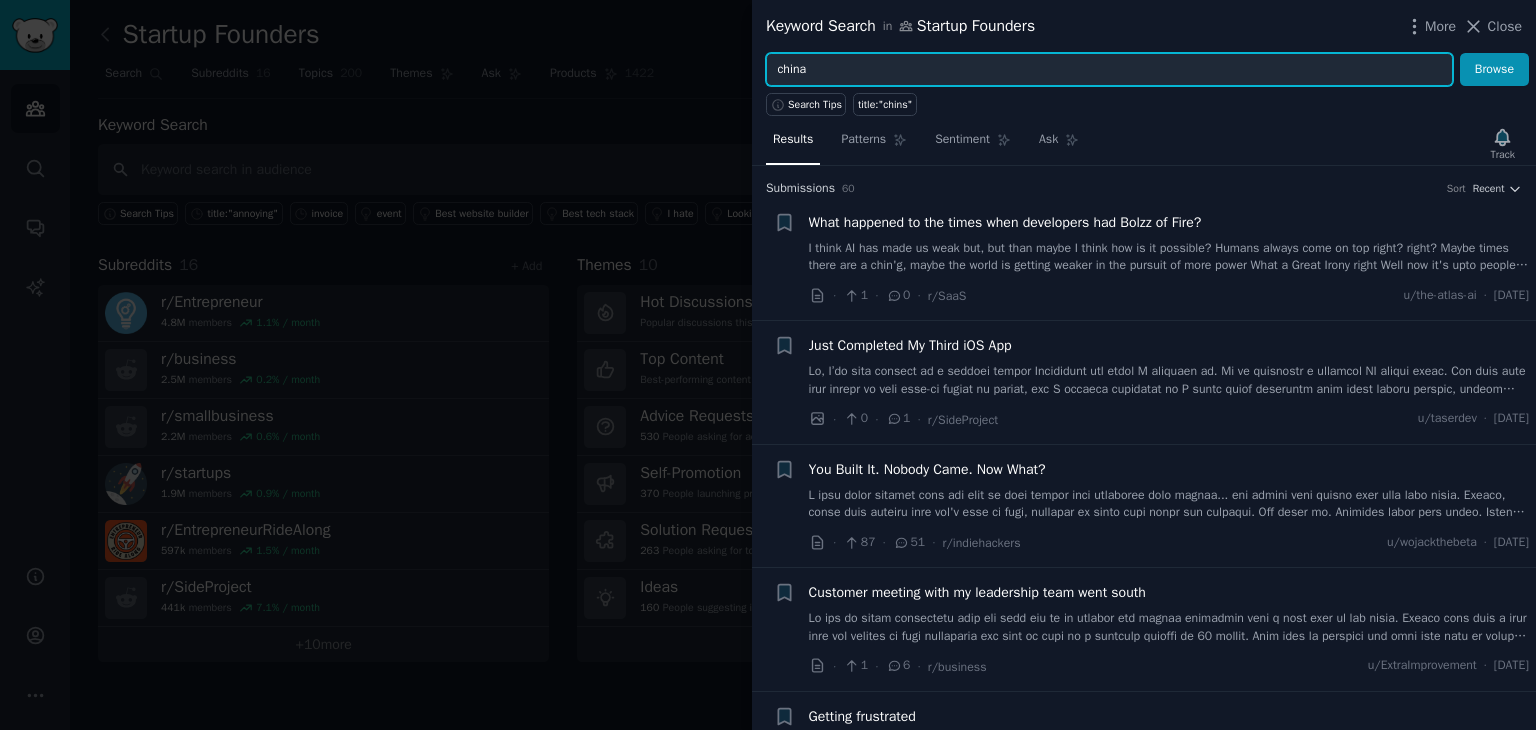 type on "china" 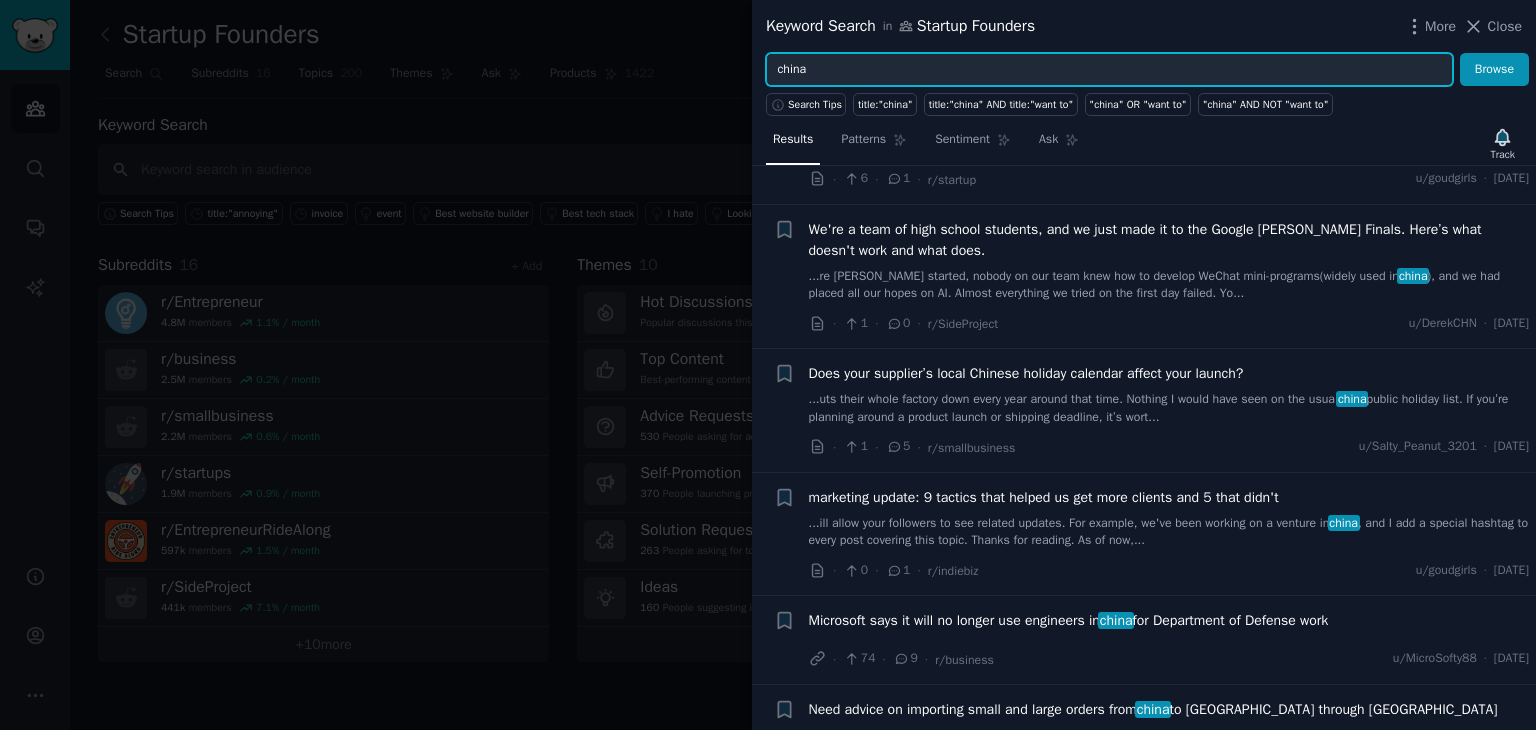 scroll, scrollTop: 2726, scrollLeft: 0, axis: vertical 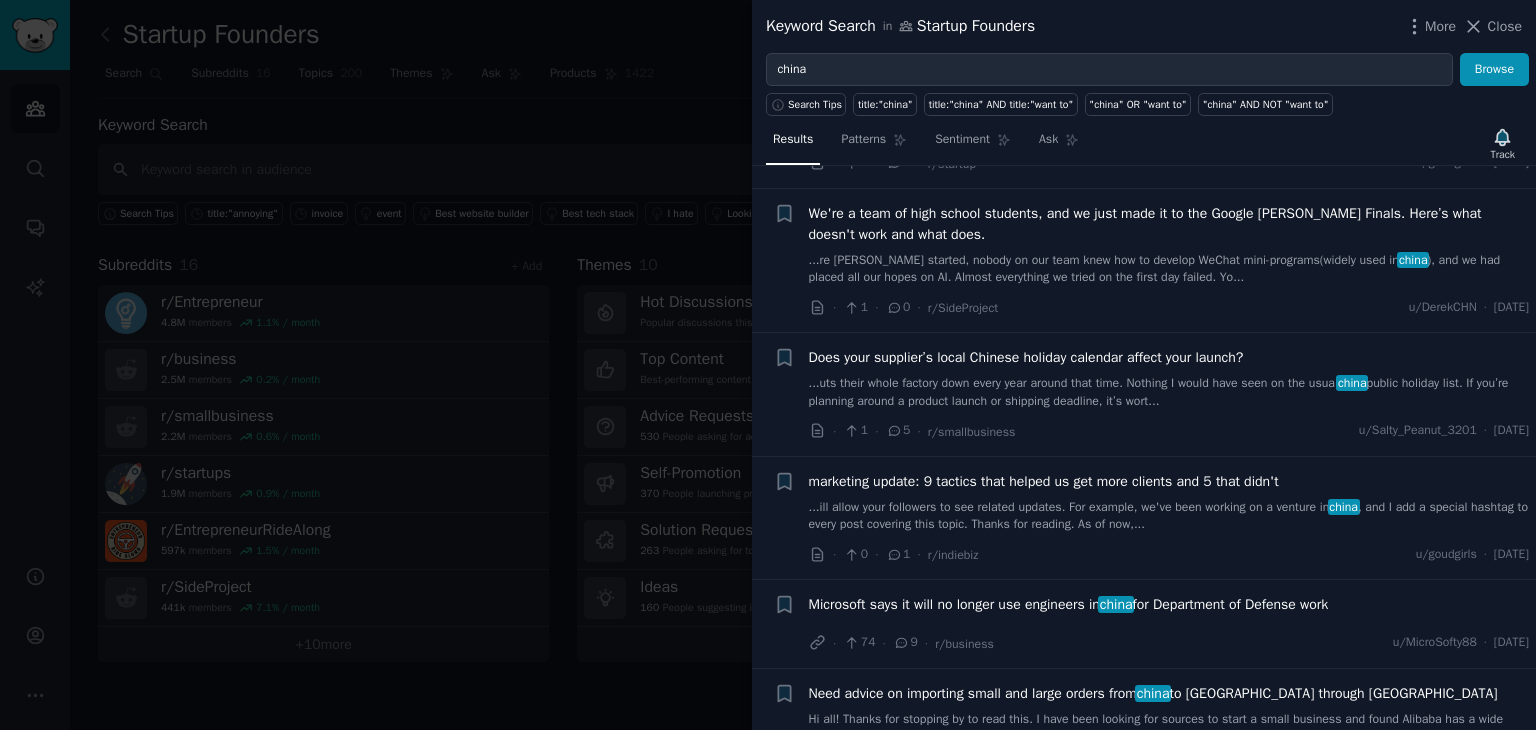 click on "We're a team of high school students, and we just made it to the Google [PERSON_NAME] Finals. Here’s what doesn't work and what does." at bounding box center (1169, 224) 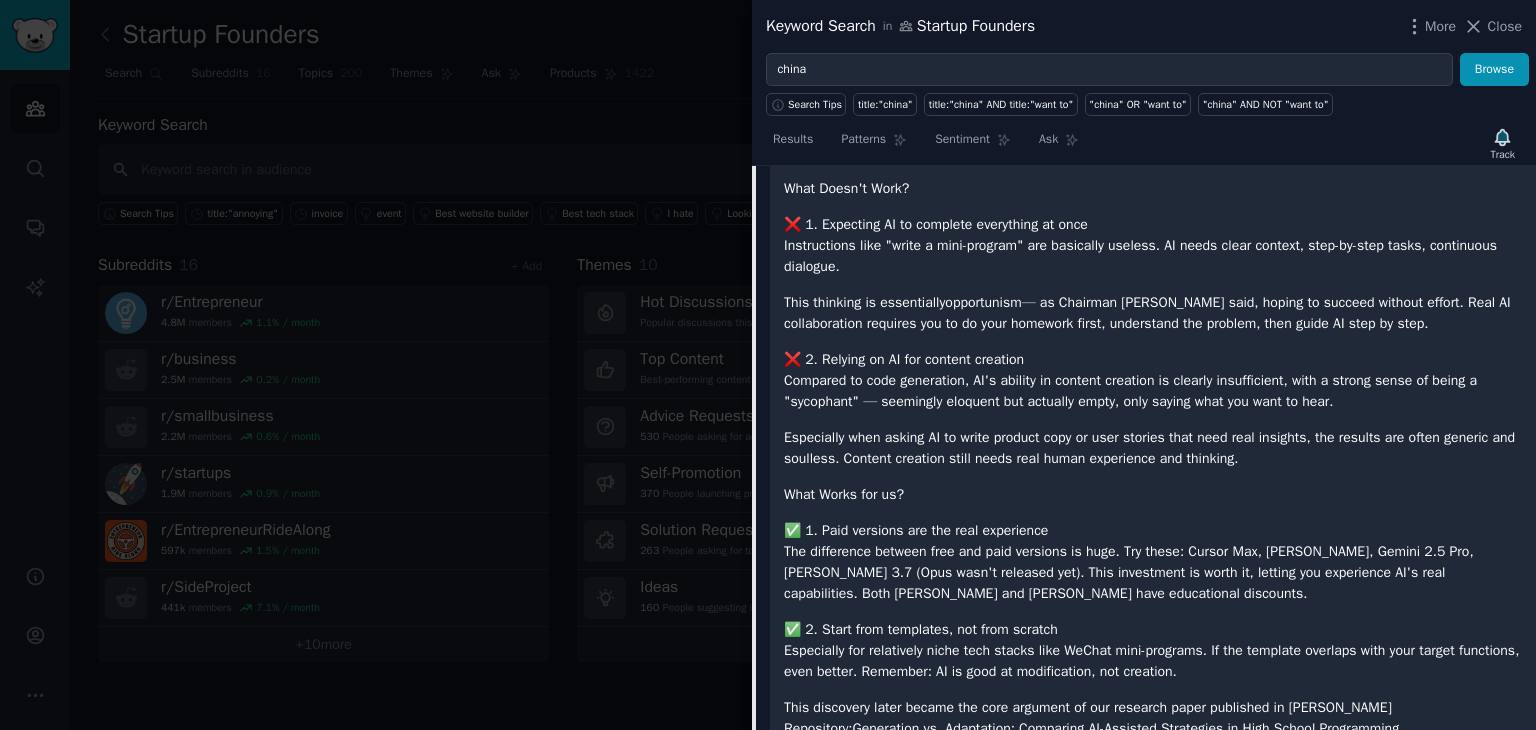 scroll, scrollTop: 3168, scrollLeft: 0, axis: vertical 